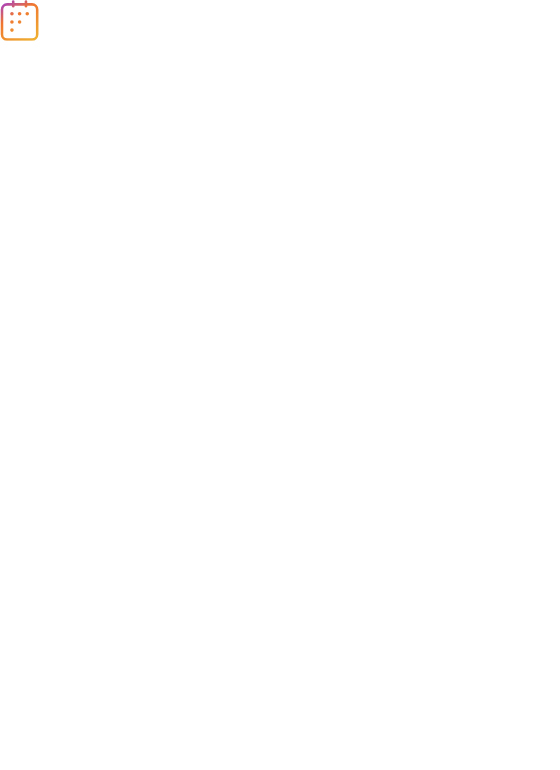 scroll, scrollTop: 0, scrollLeft: 0, axis: both 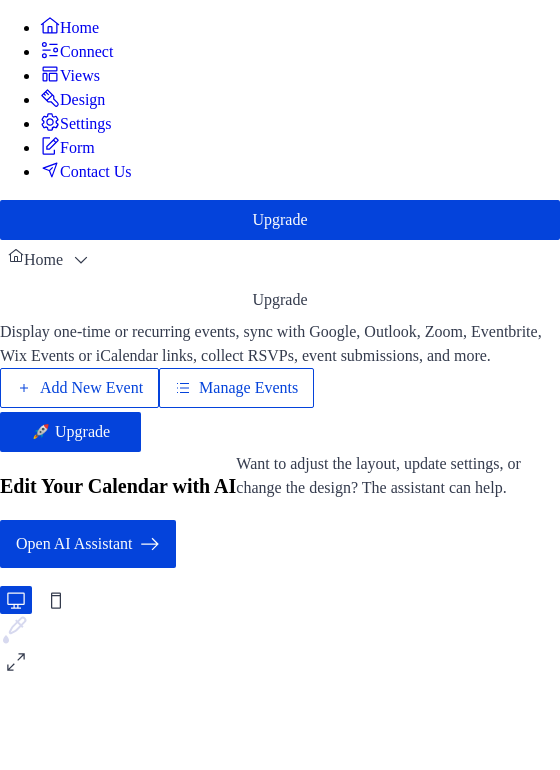 click on "Add New Event" at bounding box center (91, 388) 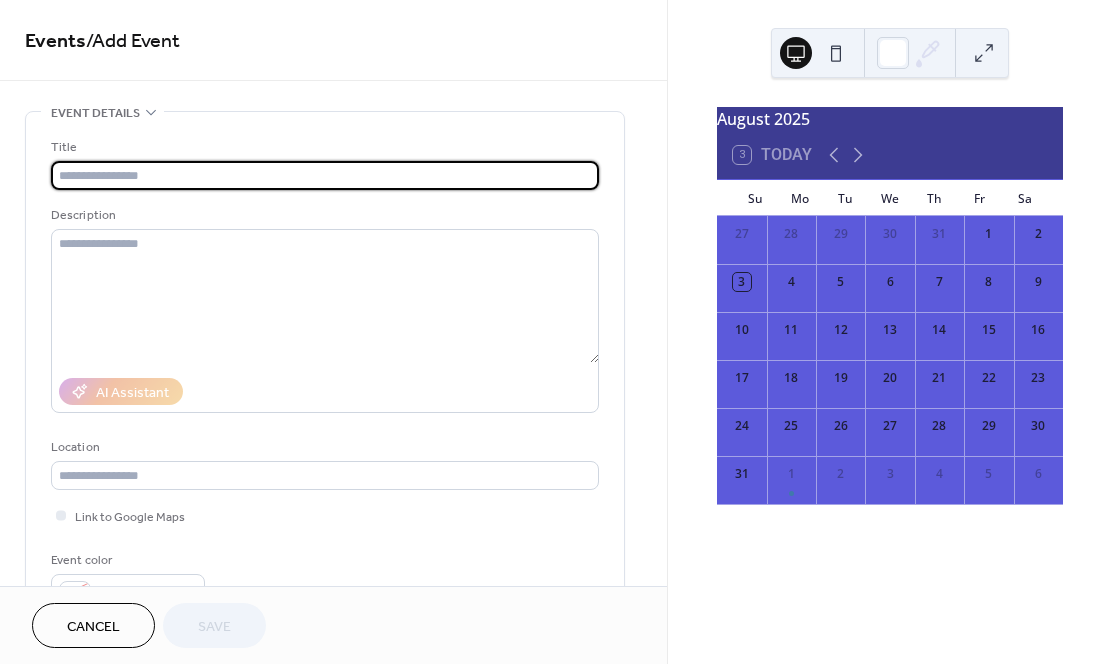 scroll, scrollTop: 0, scrollLeft: 0, axis: both 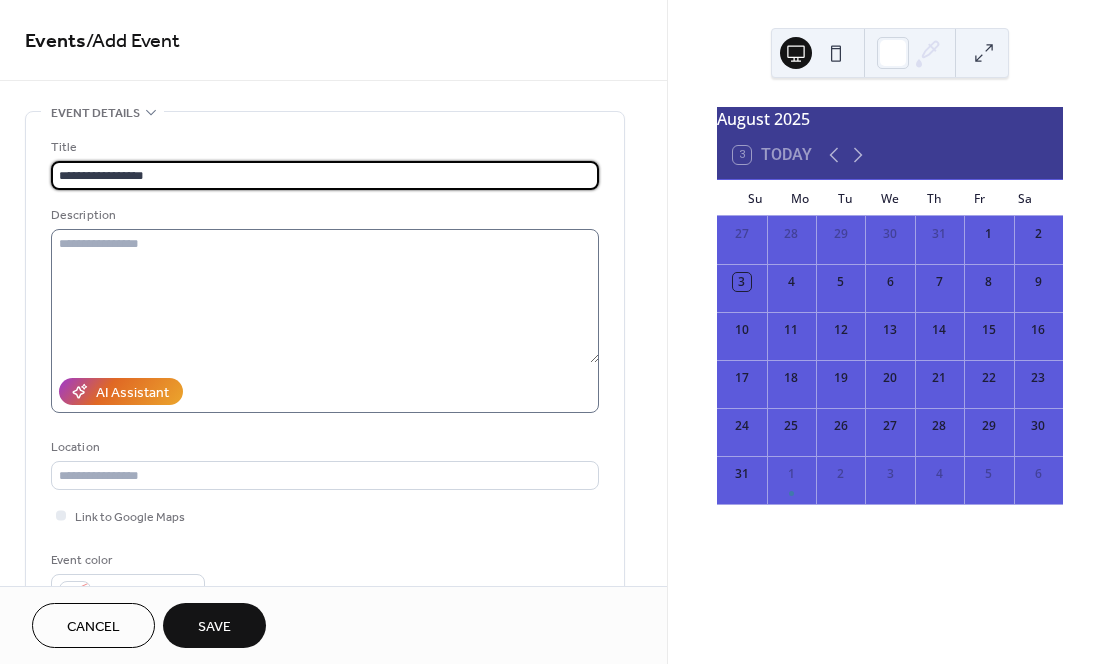 type on "**********" 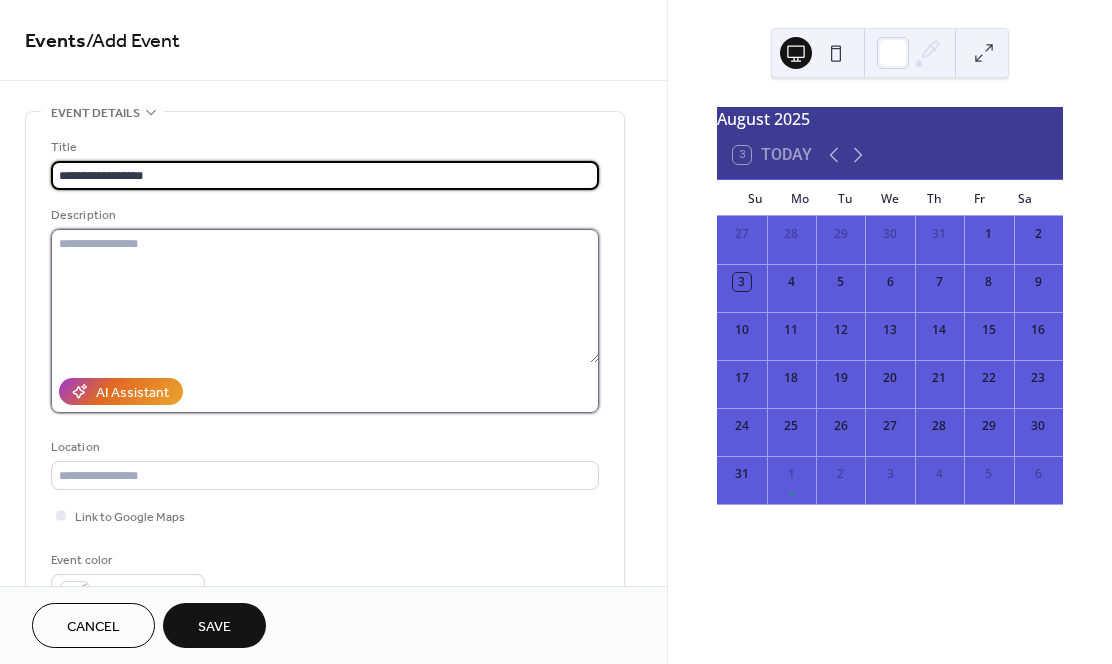 click at bounding box center (325, 296) 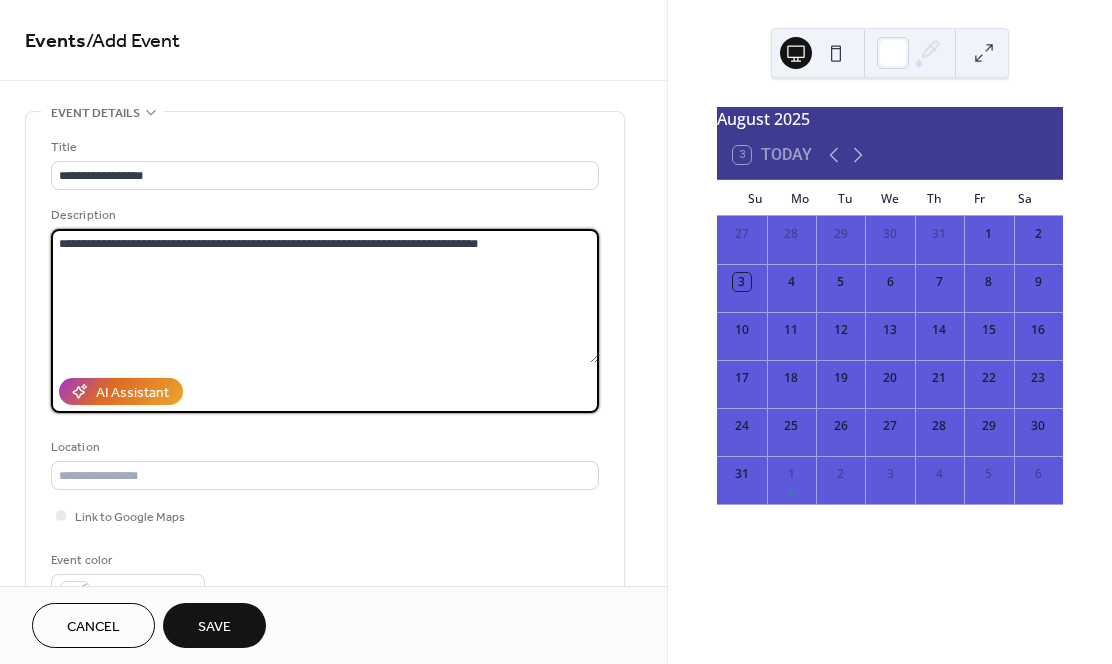 click on "**********" at bounding box center [325, 296] 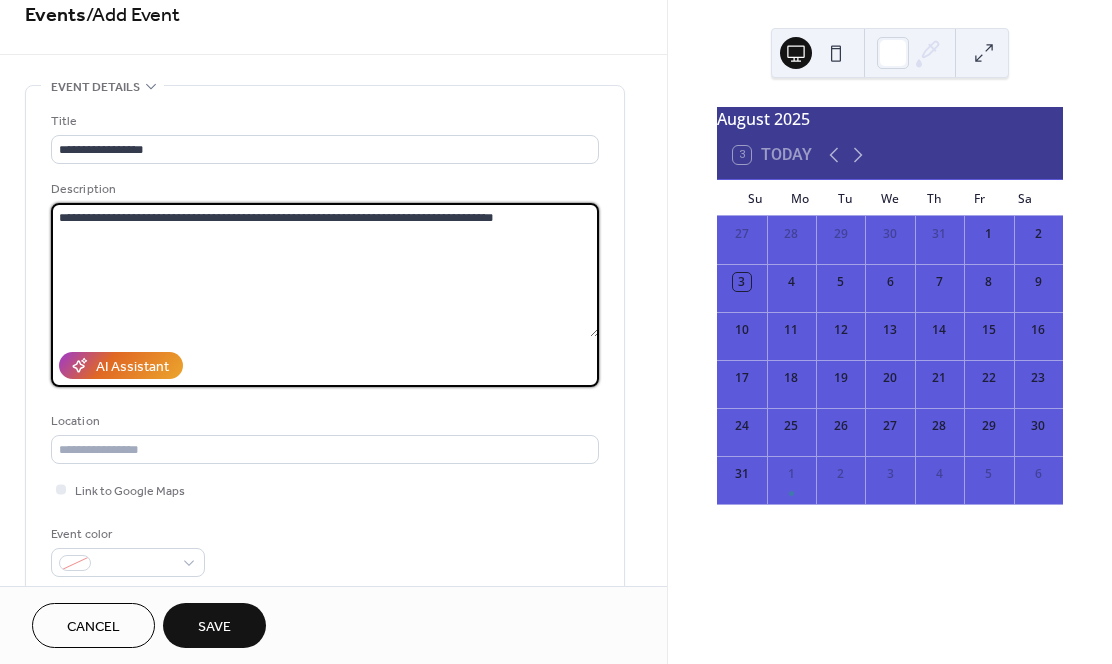 scroll, scrollTop: 29, scrollLeft: 0, axis: vertical 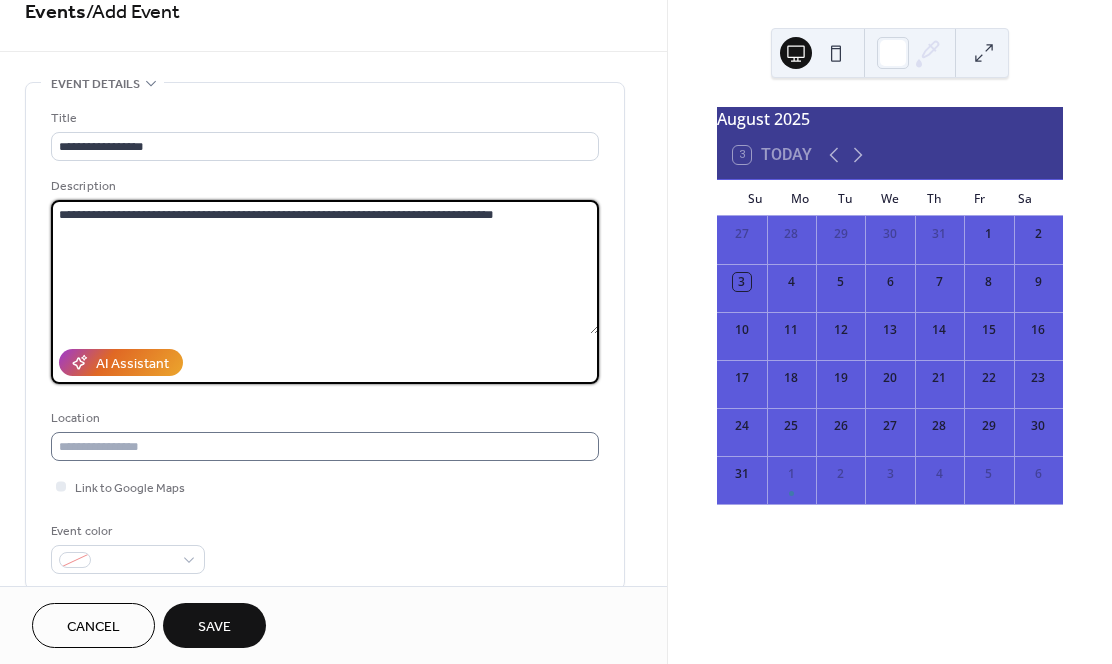 type on "**********" 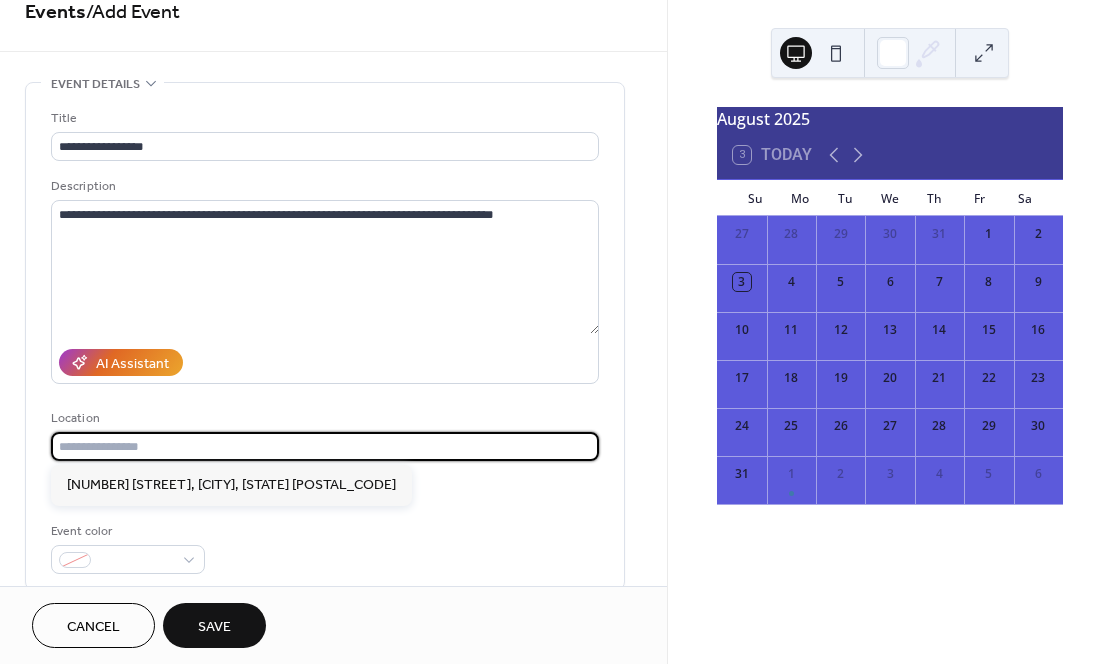 click at bounding box center (325, 446) 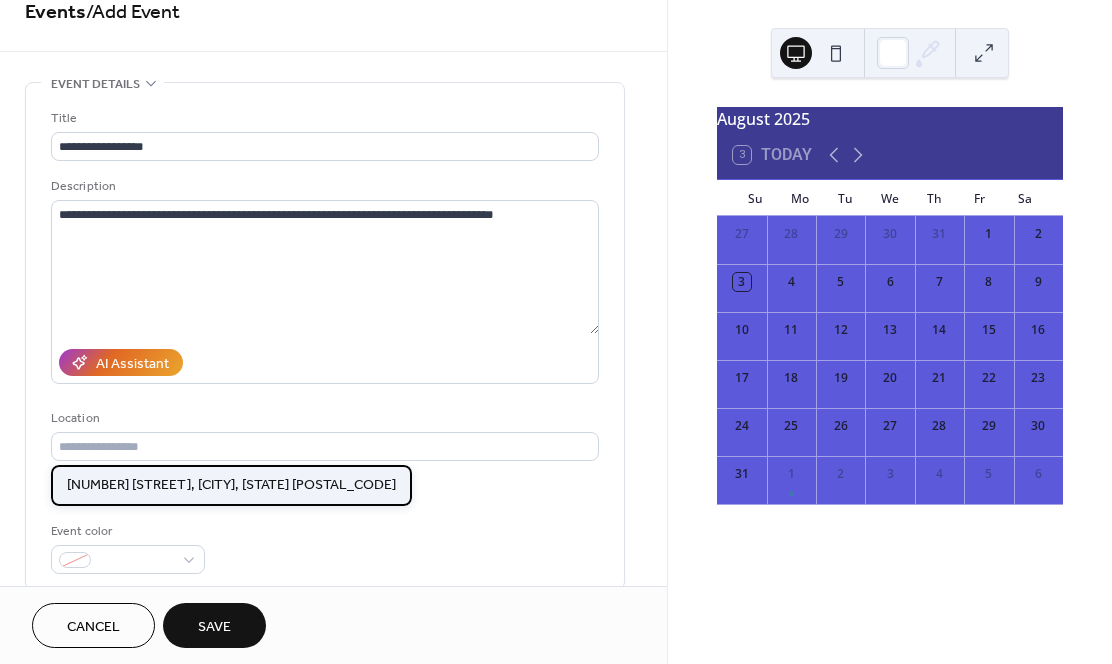 click on "800 S. Kentucky Avenue, Corbin, KY 40701" at bounding box center [231, 485] 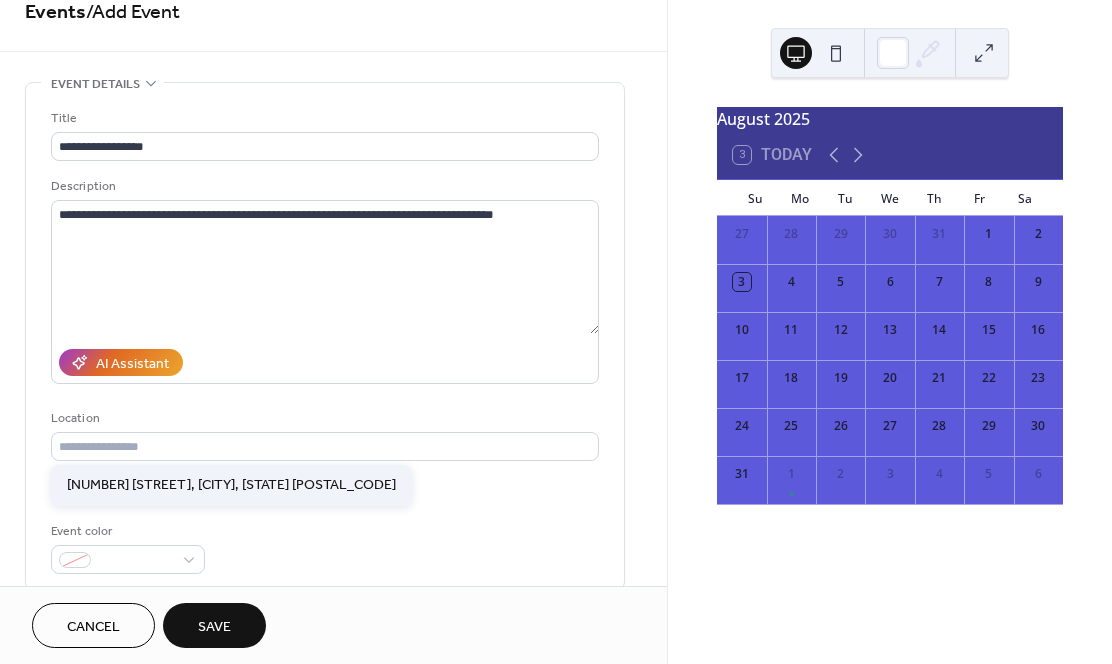 type on "**********" 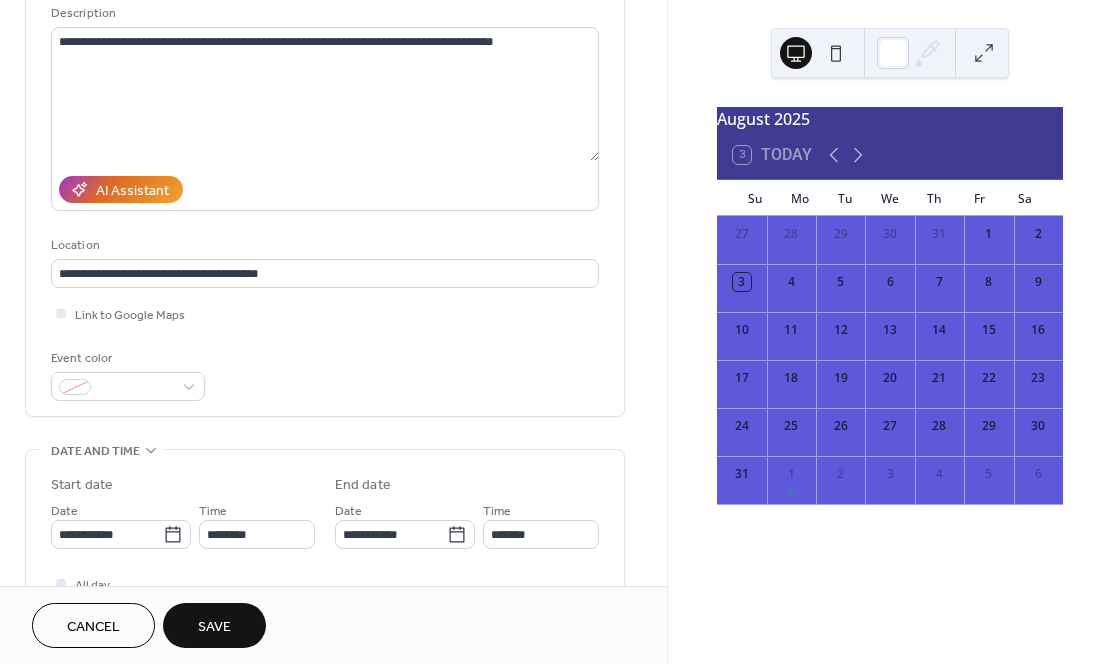 scroll, scrollTop: 231, scrollLeft: 0, axis: vertical 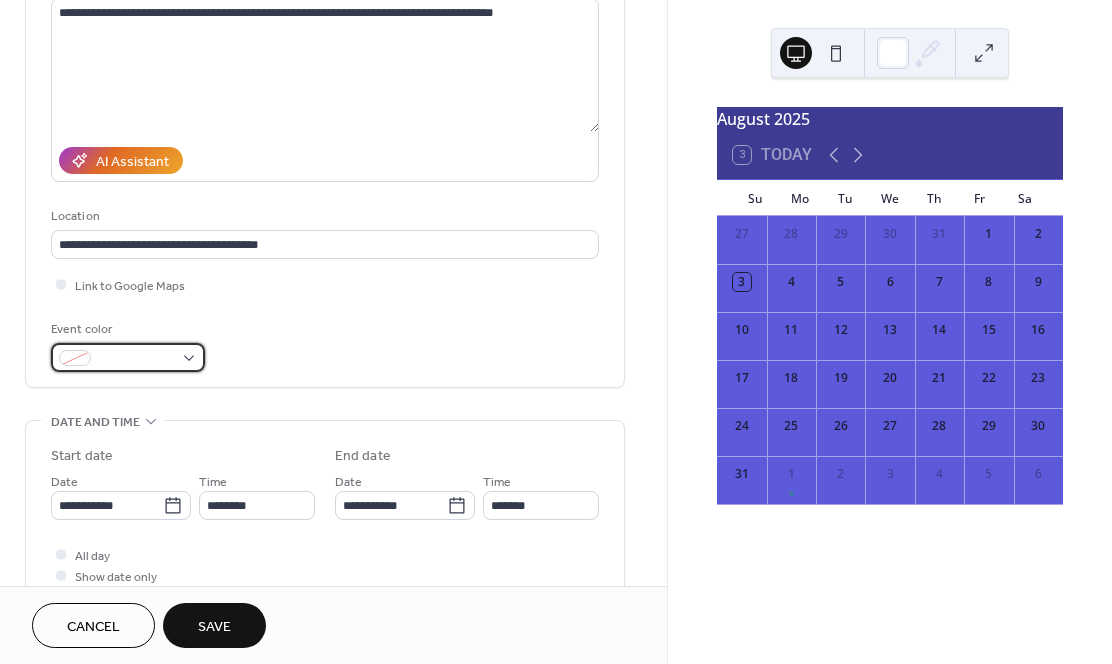 click at bounding box center (128, 357) 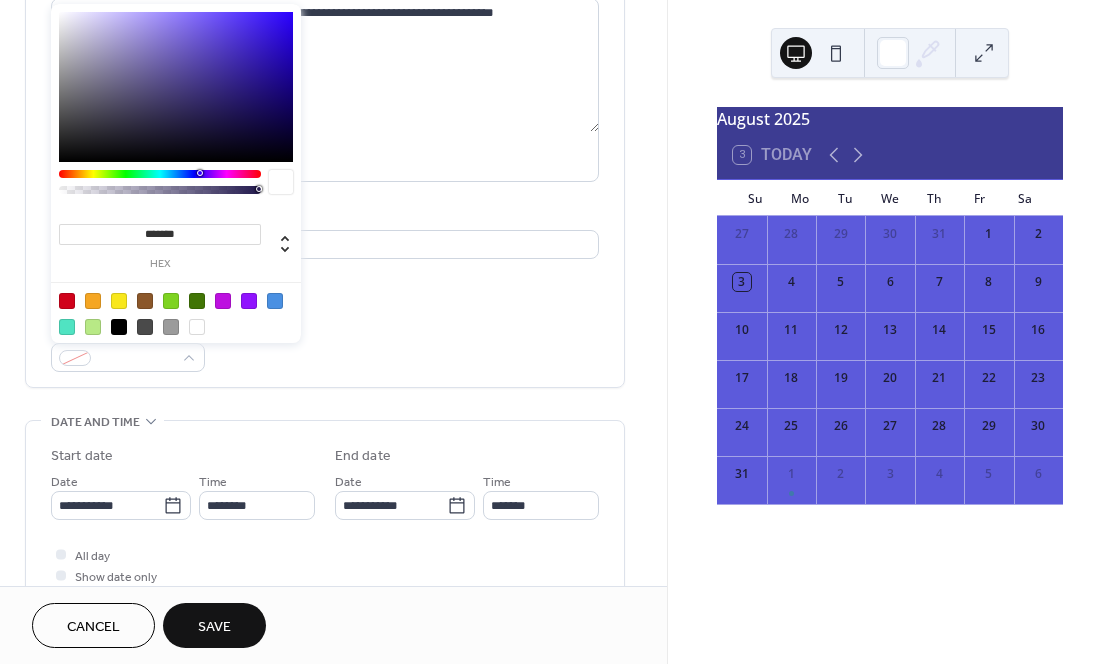 click at bounding box center [67, 301] 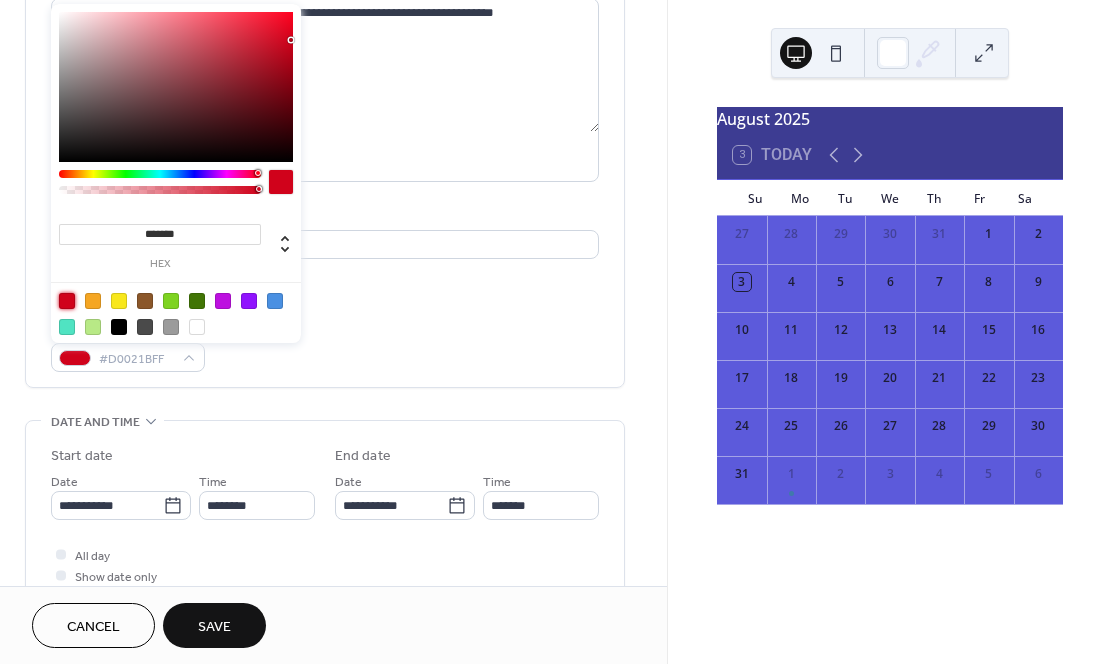 click on "**********" at bounding box center (325, 134) 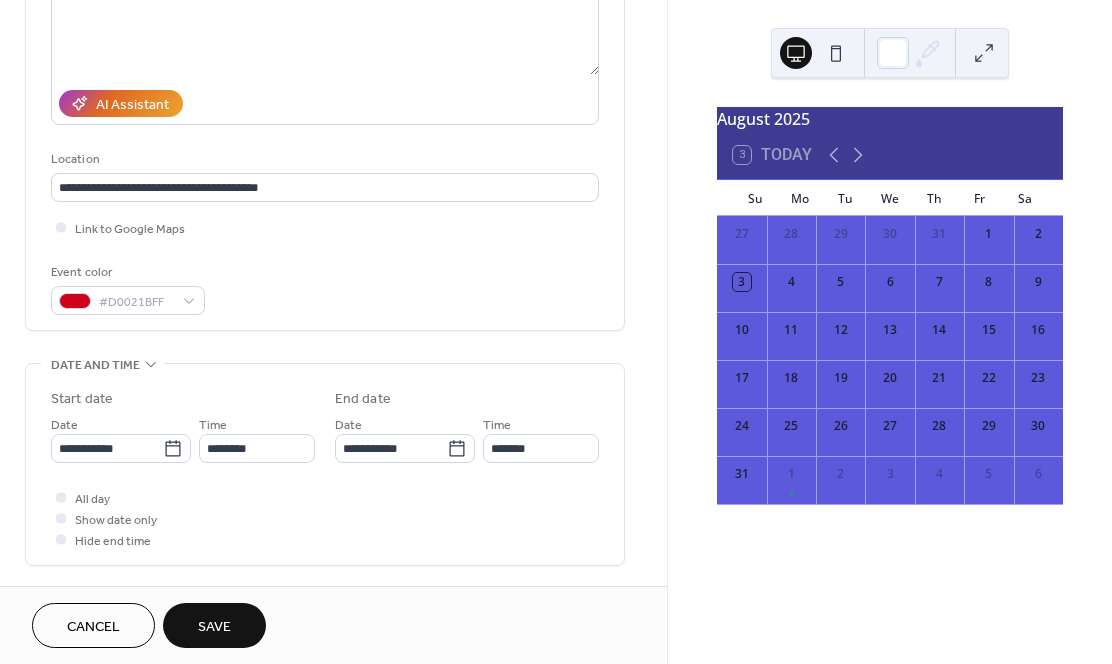 scroll, scrollTop: 448, scrollLeft: 0, axis: vertical 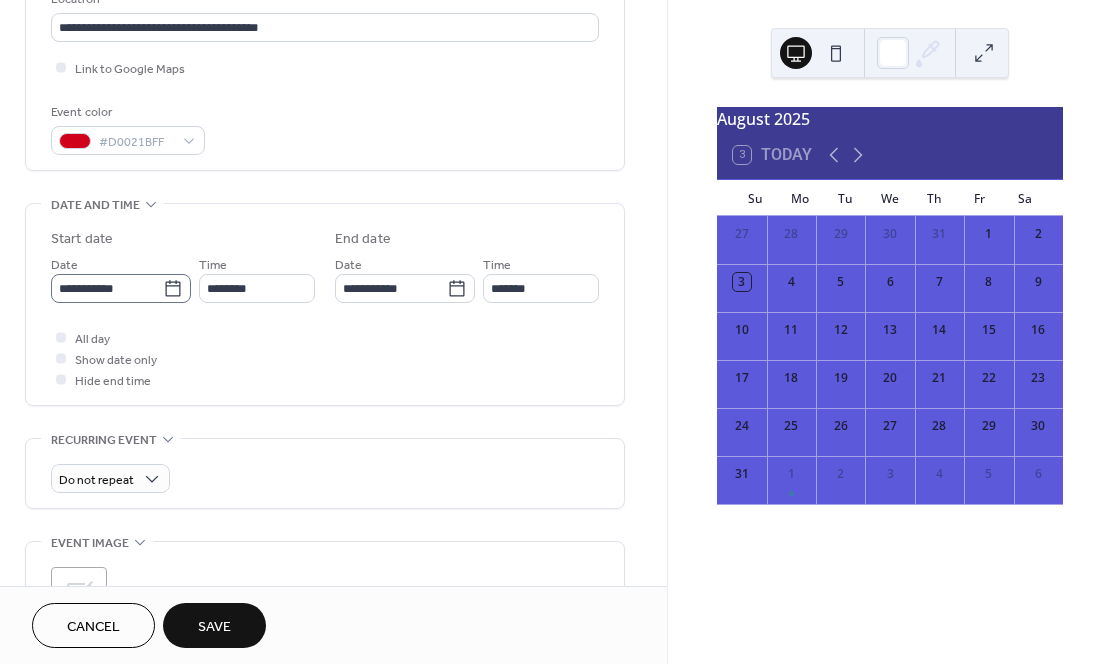 click 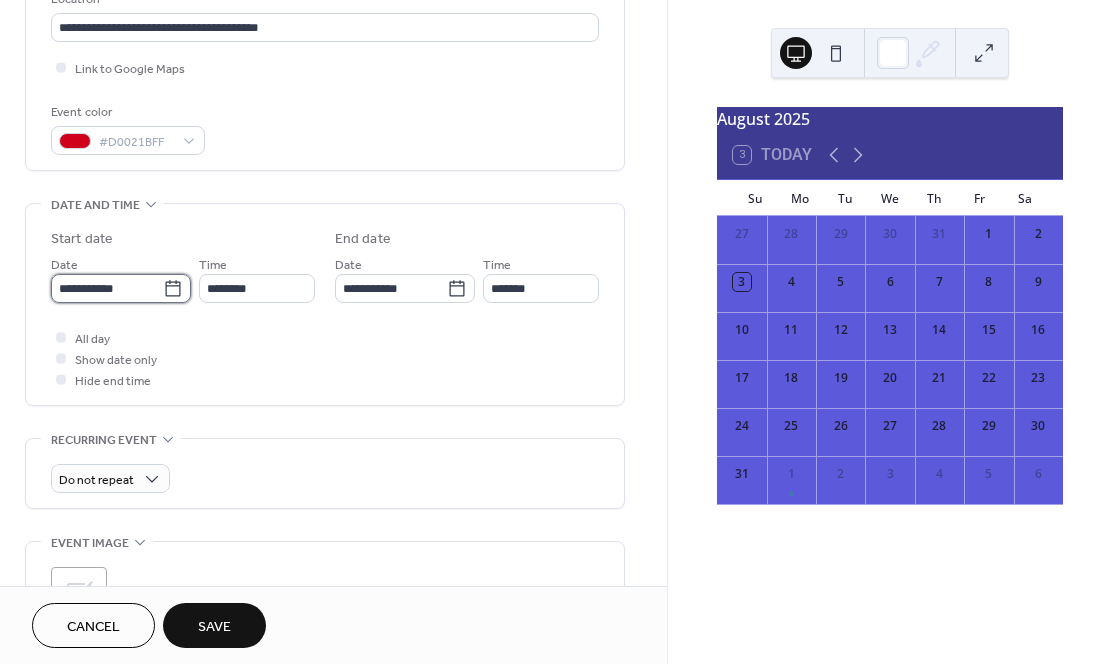 click on "**********" at bounding box center [107, 288] 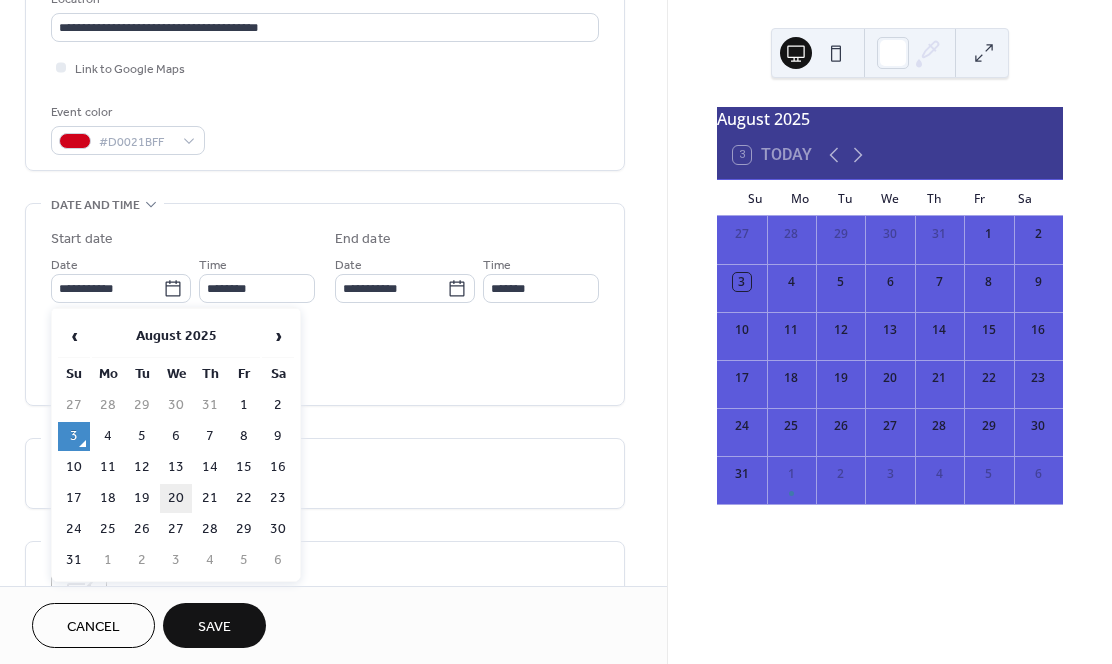 click on "20" at bounding box center (176, 498) 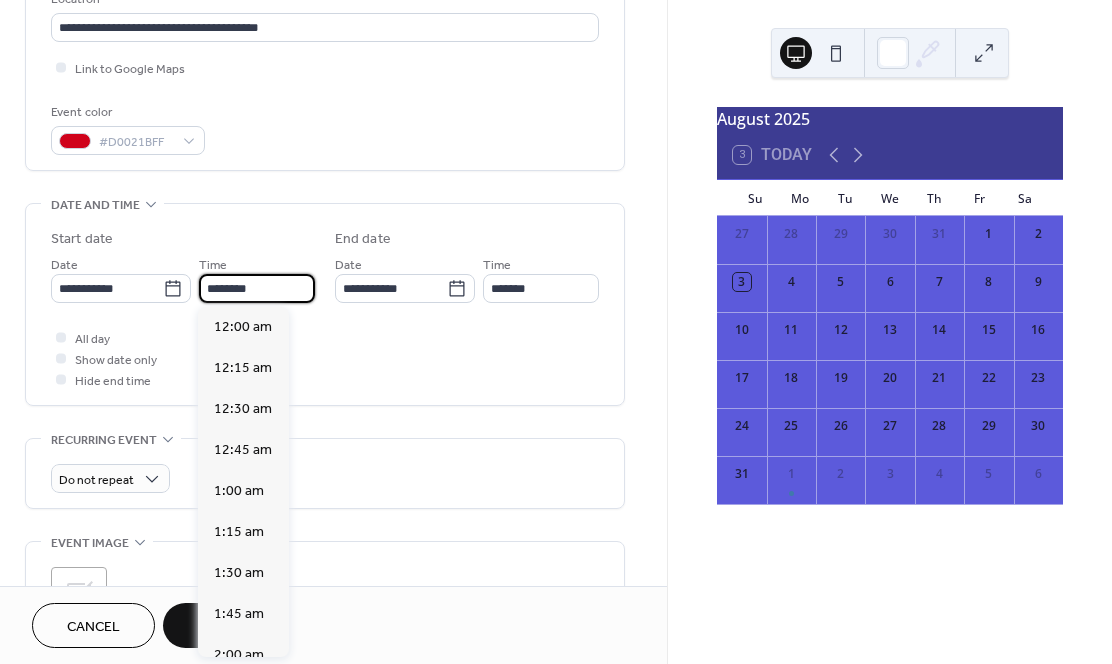click on "********" at bounding box center (257, 288) 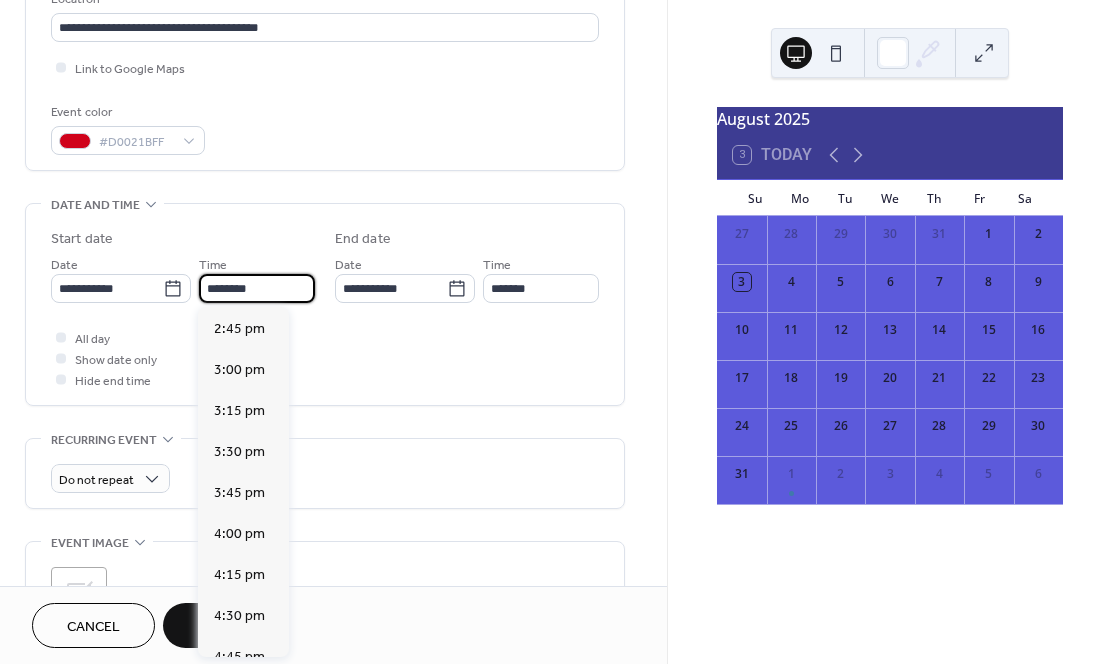 scroll, scrollTop: 2606, scrollLeft: 0, axis: vertical 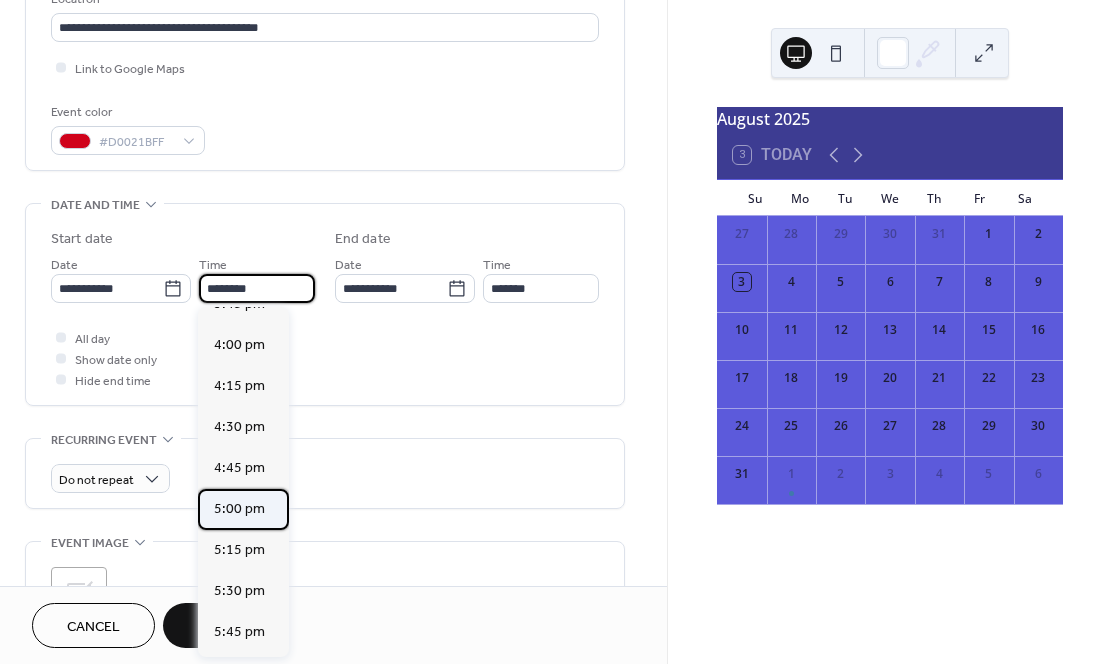 click on "5:00 pm" at bounding box center (239, 509) 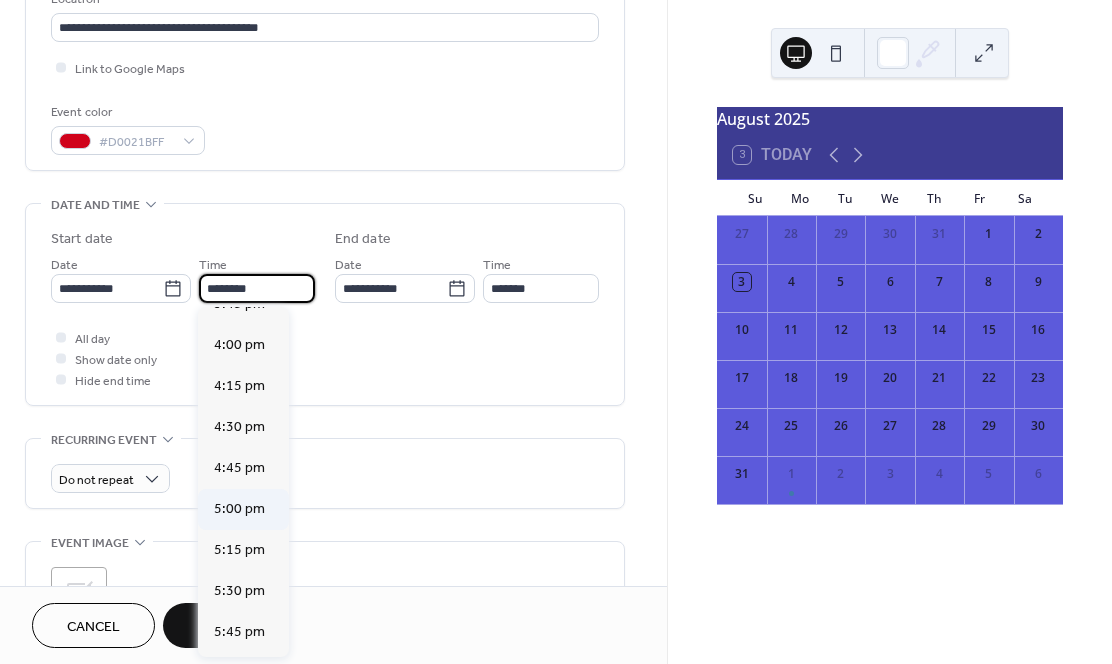 type on "*******" 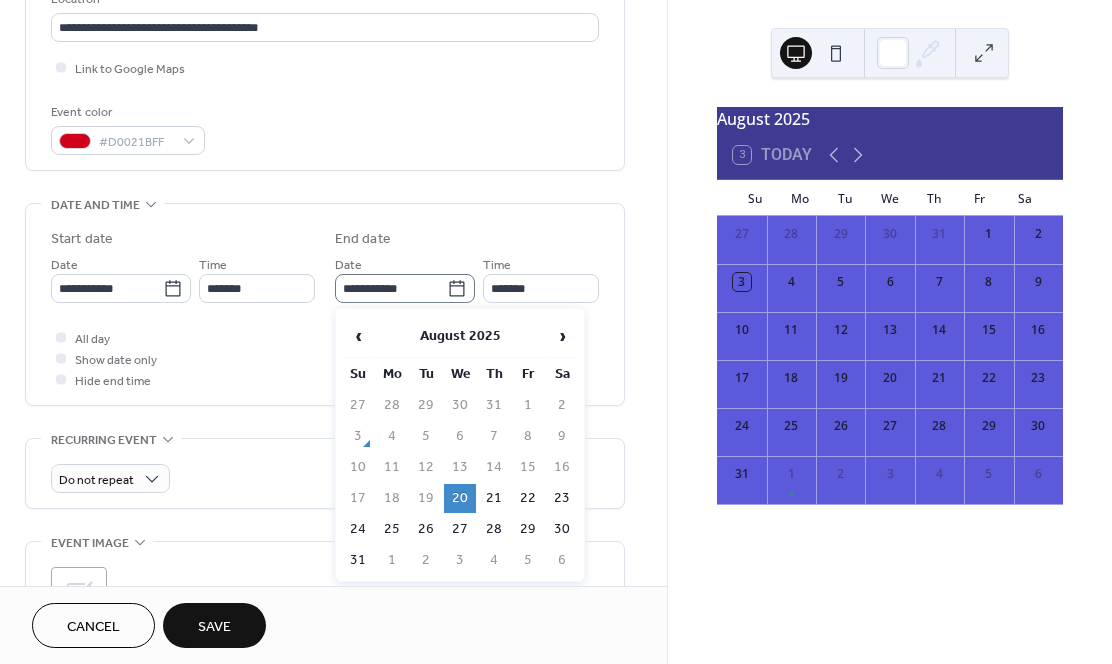 click 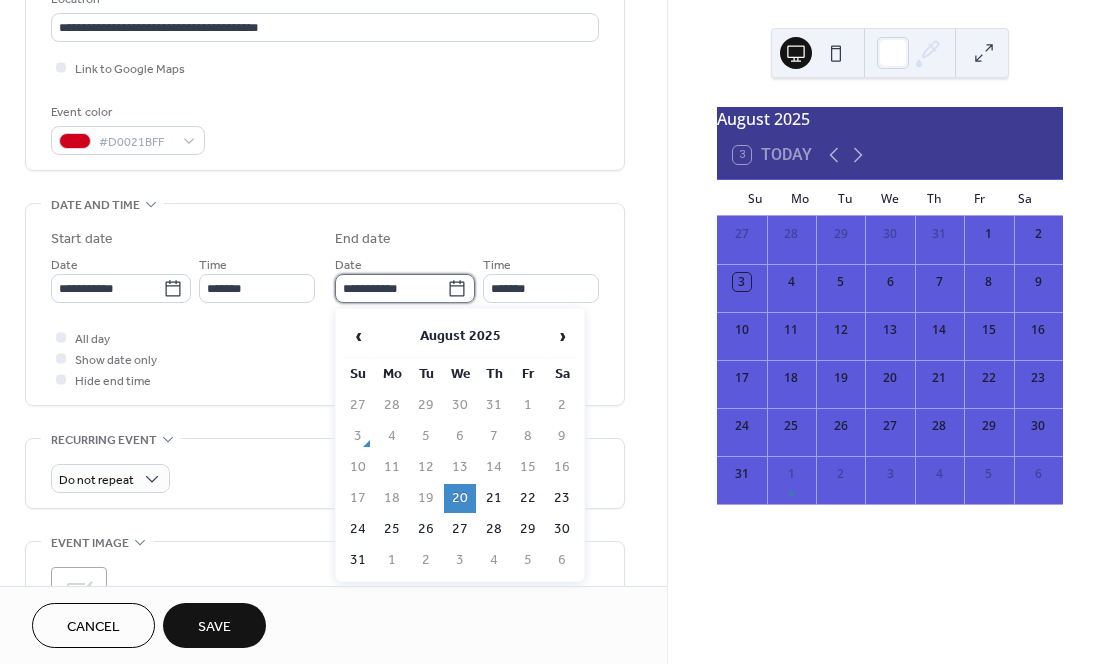 click on "**********" at bounding box center (391, 288) 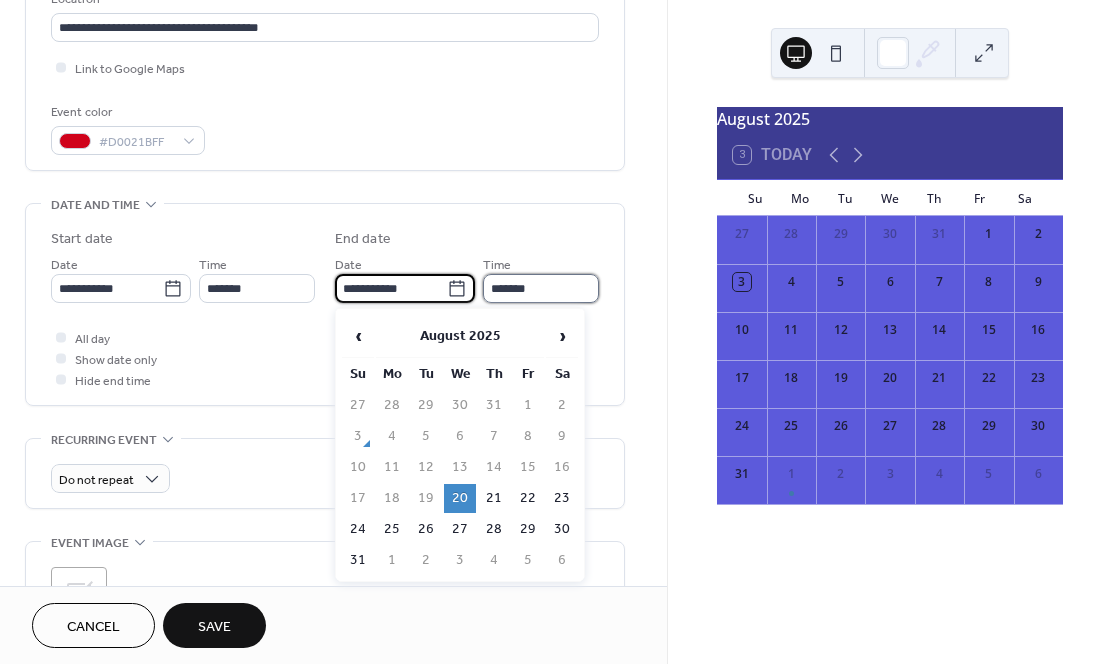 click on "*******" at bounding box center [541, 288] 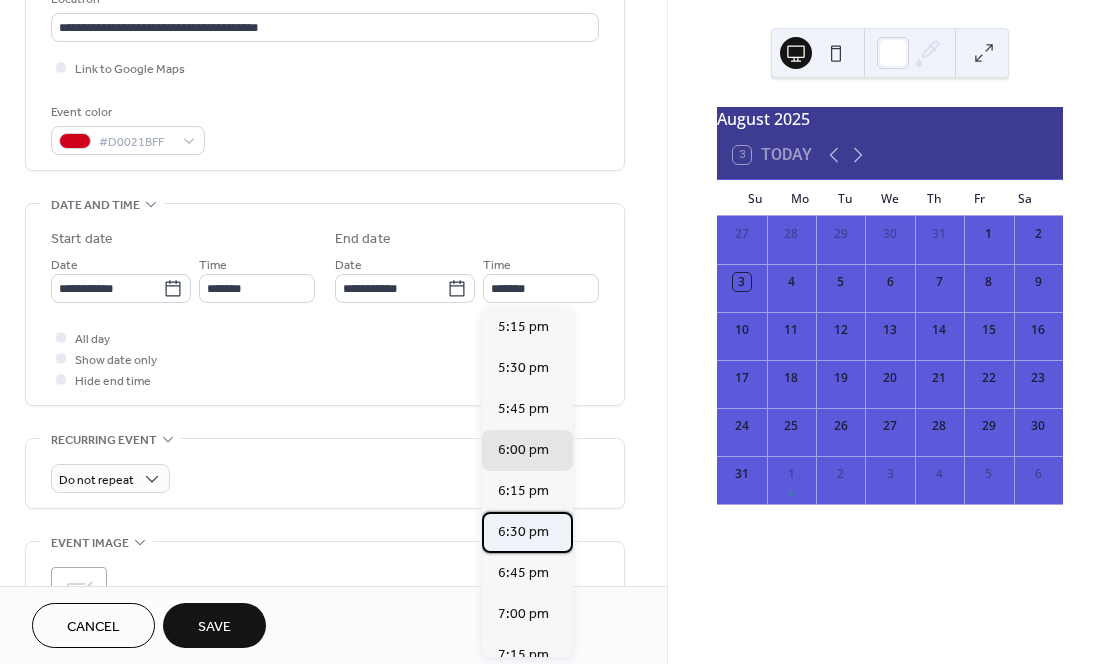 click on "6:30 pm" at bounding box center (523, 532) 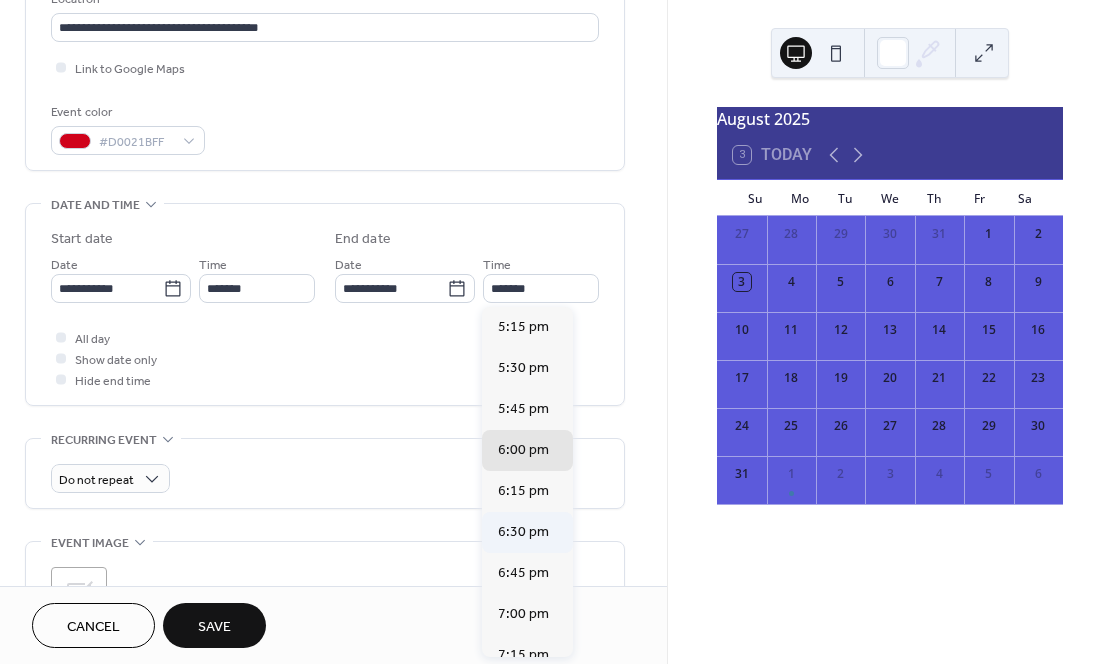 type on "*******" 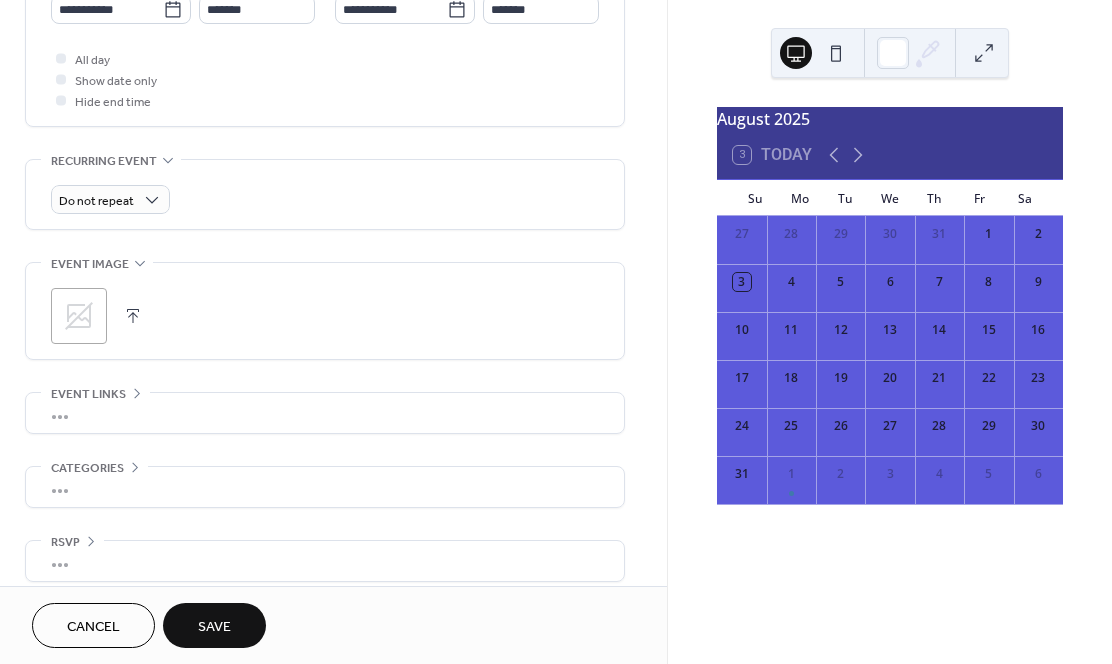 scroll, scrollTop: 743, scrollLeft: 0, axis: vertical 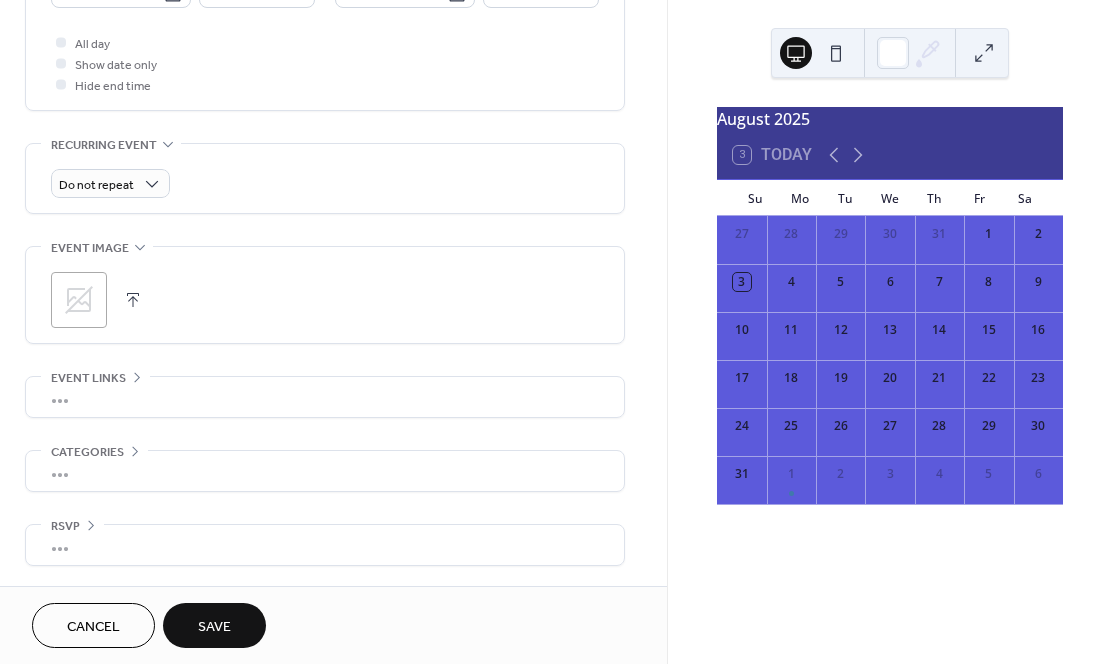 click at bounding box center (133, 300) 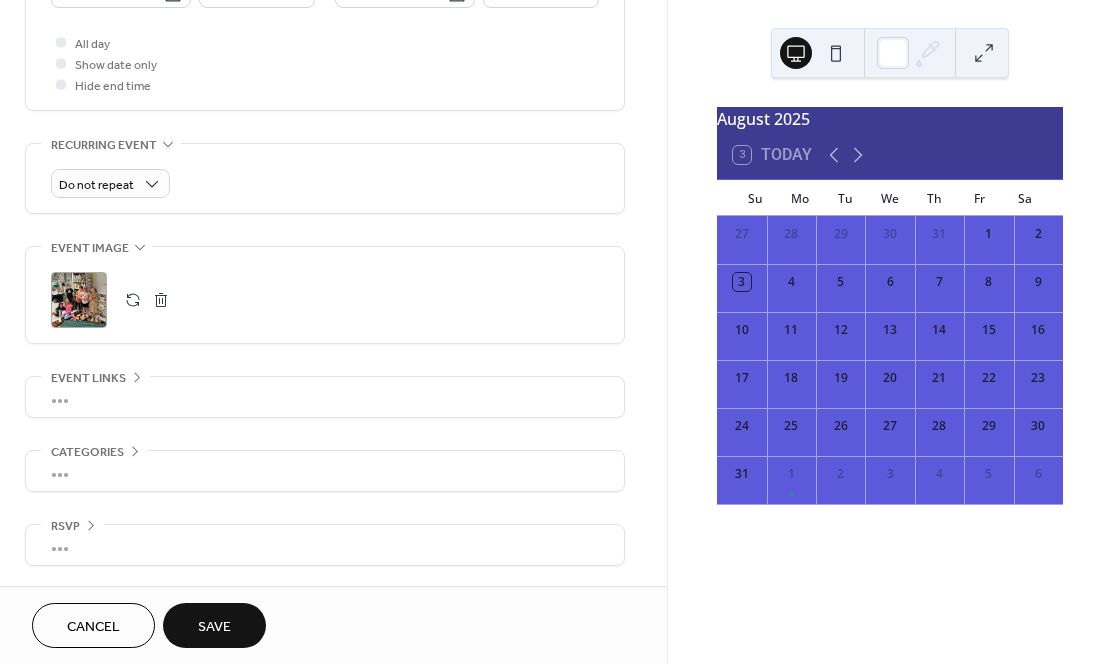 click on "•••" at bounding box center [325, 545] 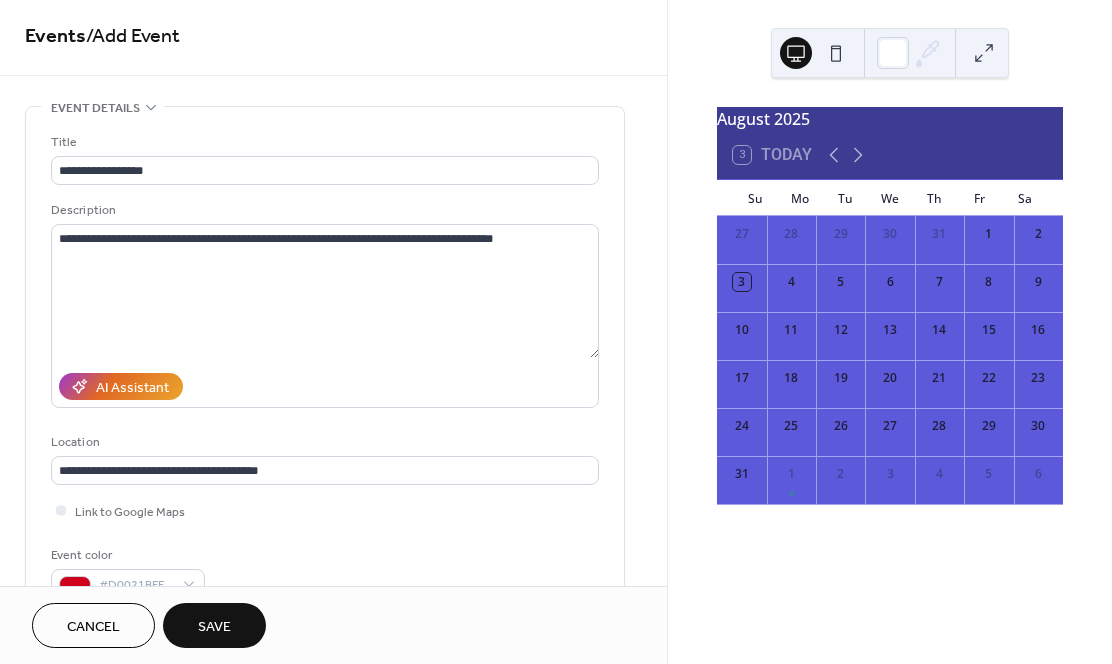 scroll, scrollTop: 0, scrollLeft: 0, axis: both 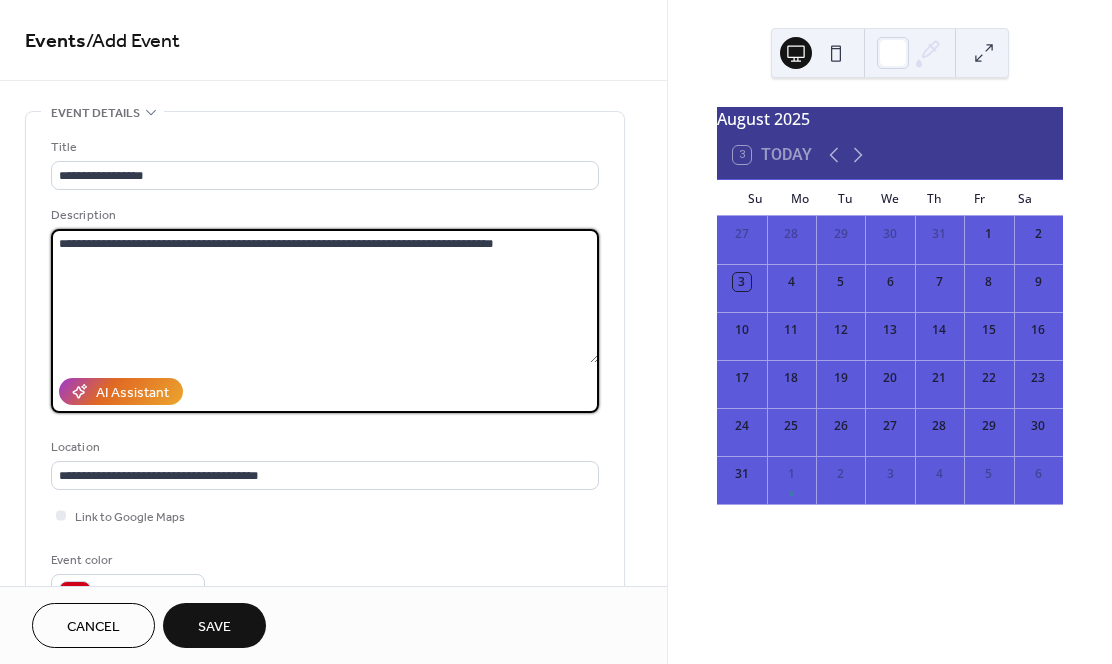 drag, startPoint x: 295, startPoint y: 245, endPoint x: 31, endPoint y: 246, distance: 264.0019 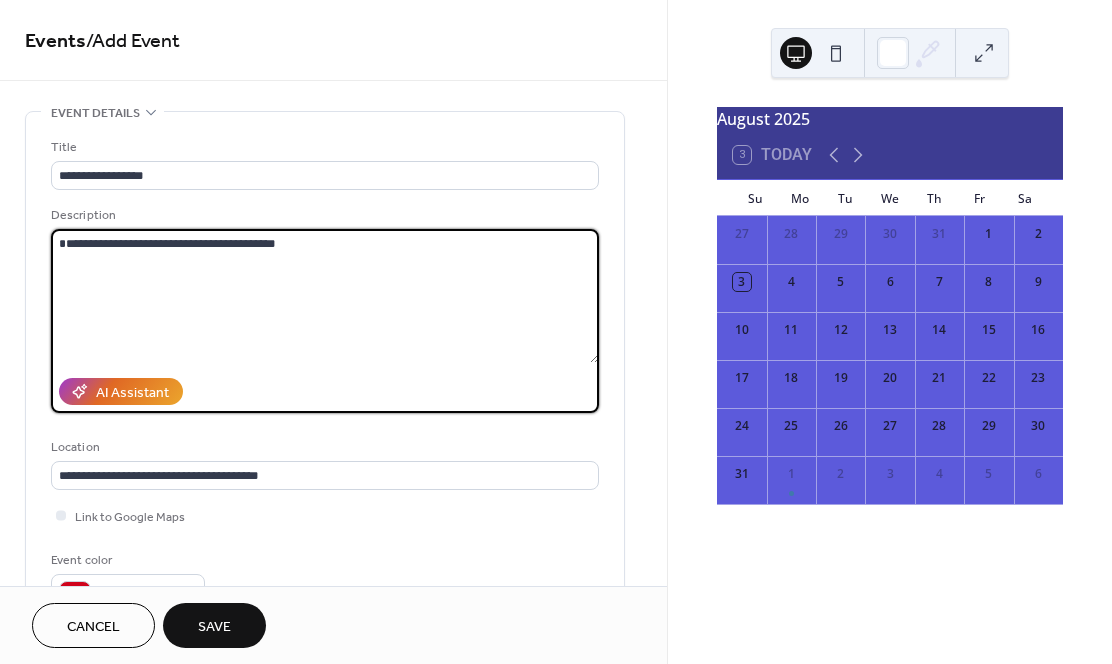 click on "**********" at bounding box center (325, 296) 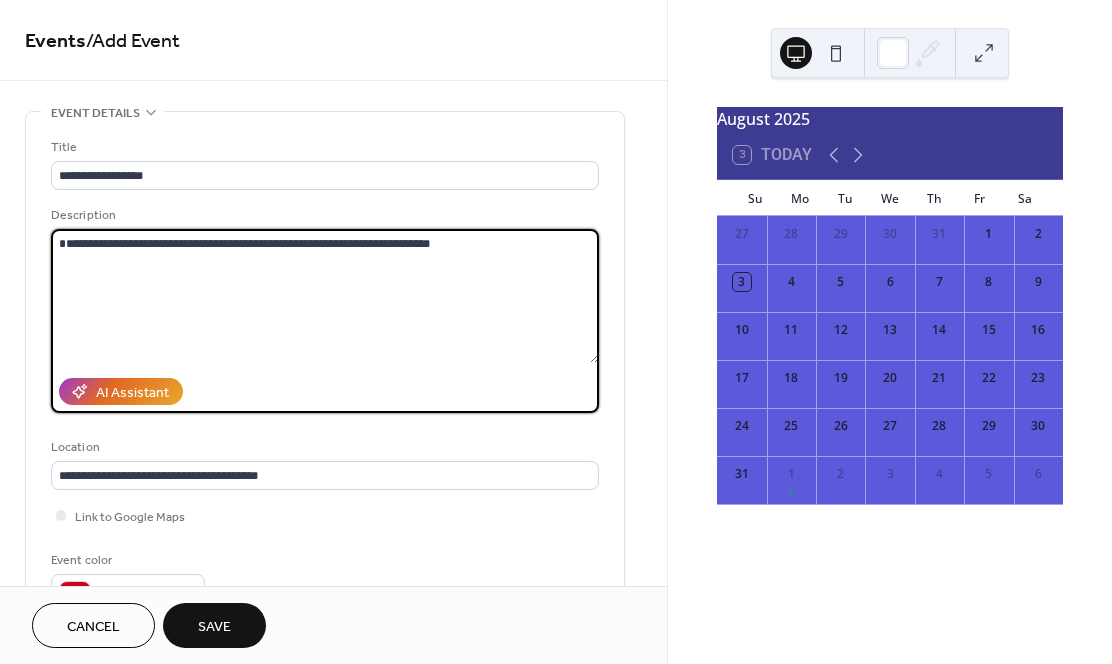 click on "**********" at bounding box center [325, 296] 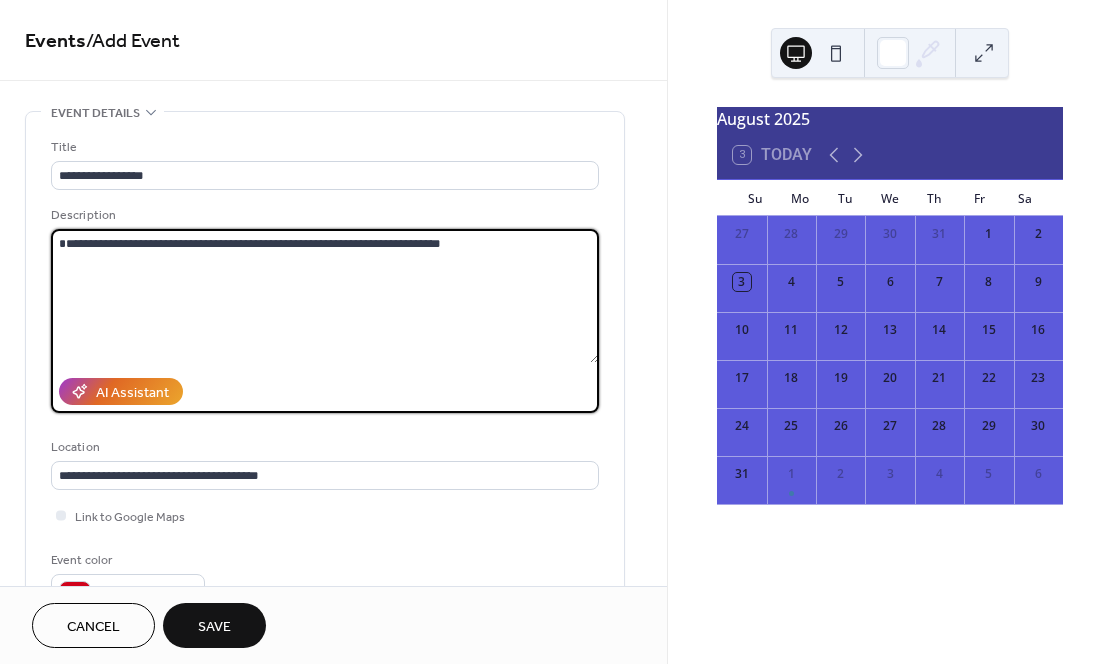 click on "**********" at bounding box center [325, 296] 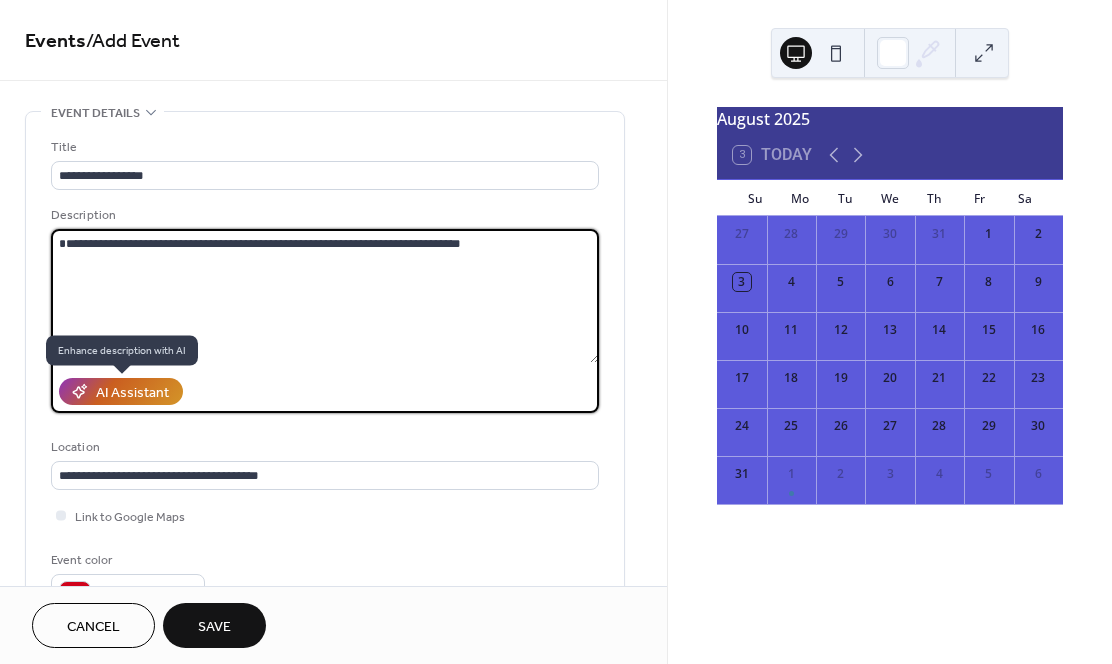 type on "**********" 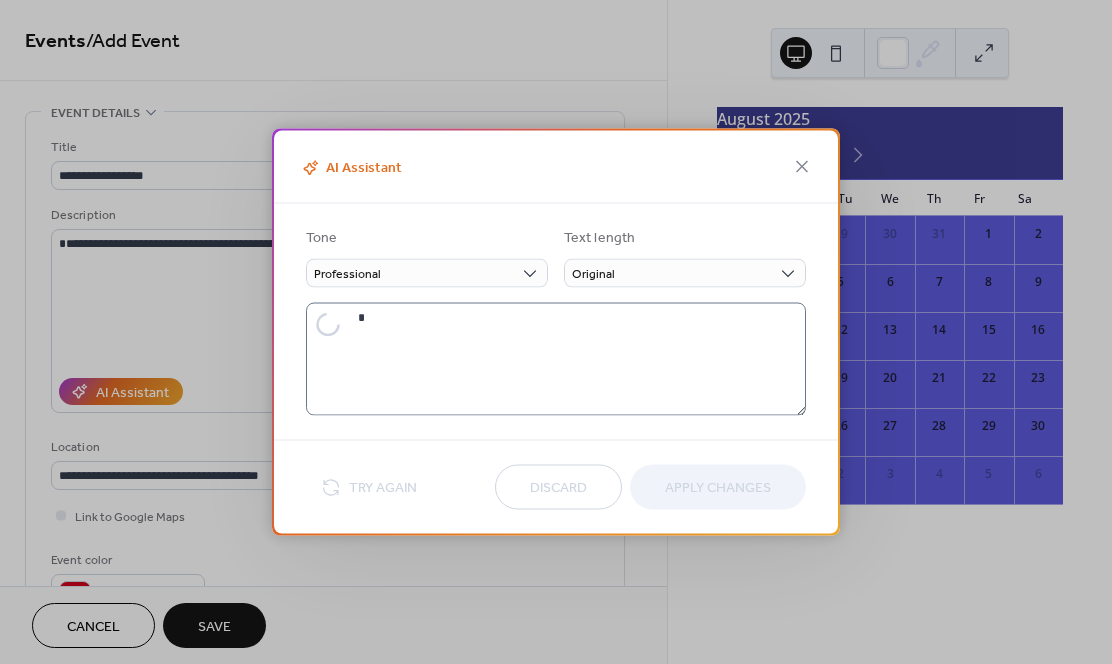 type on "**********" 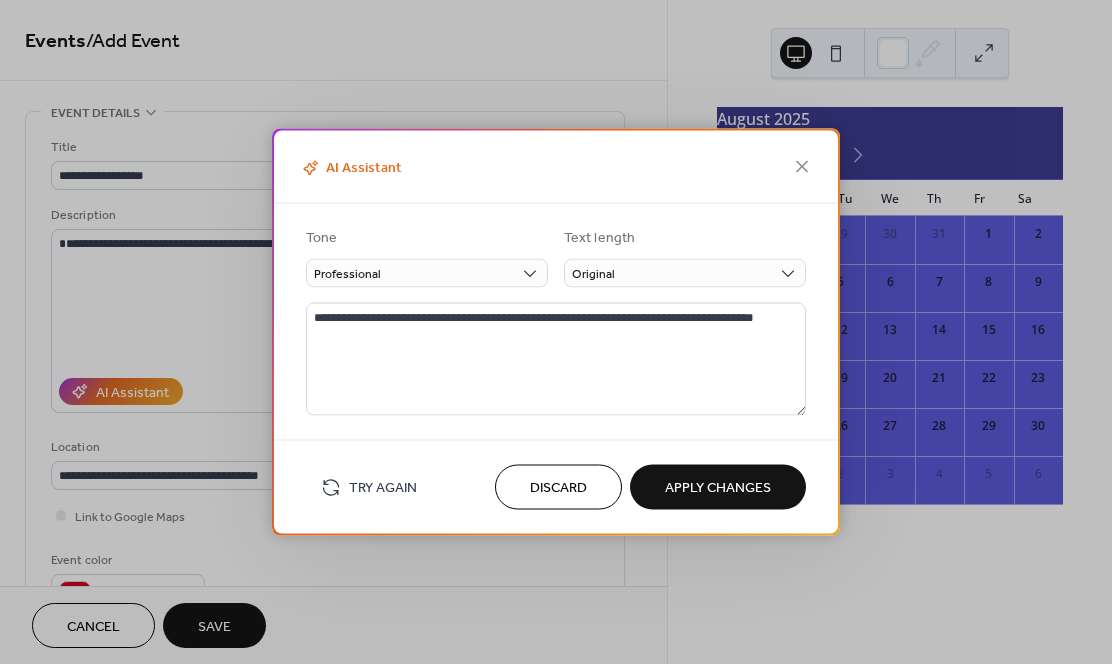 click on "Apply Changes" at bounding box center [718, 488] 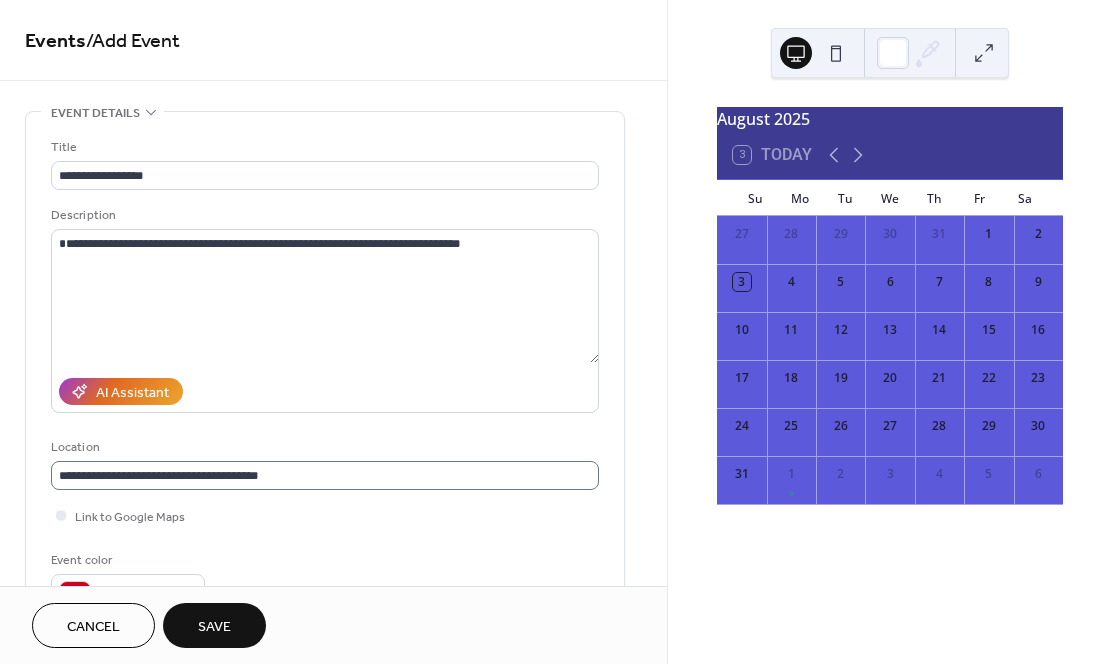 scroll, scrollTop: 1, scrollLeft: 0, axis: vertical 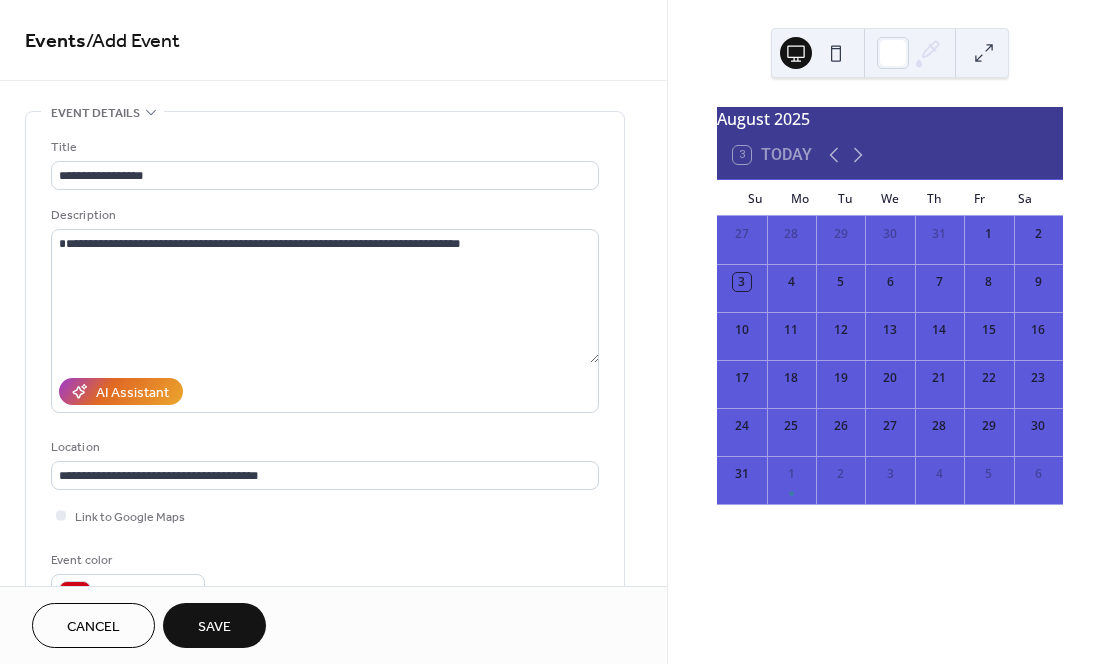 click on "Cancel Save" at bounding box center (333, 625) 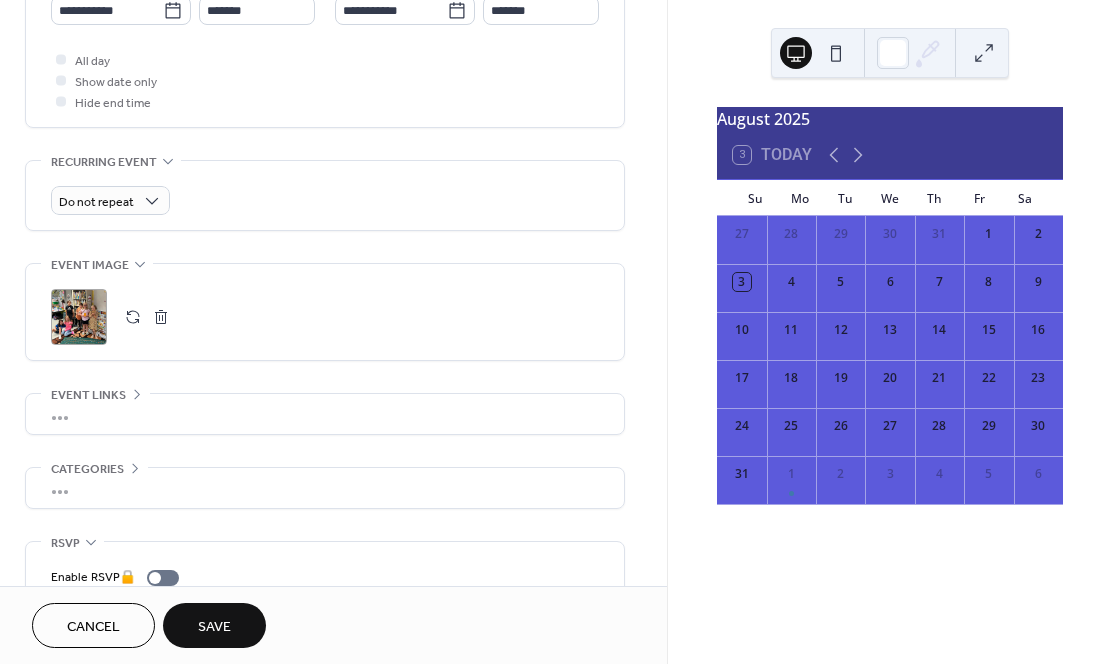scroll, scrollTop: 809, scrollLeft: 0, axis: vertical 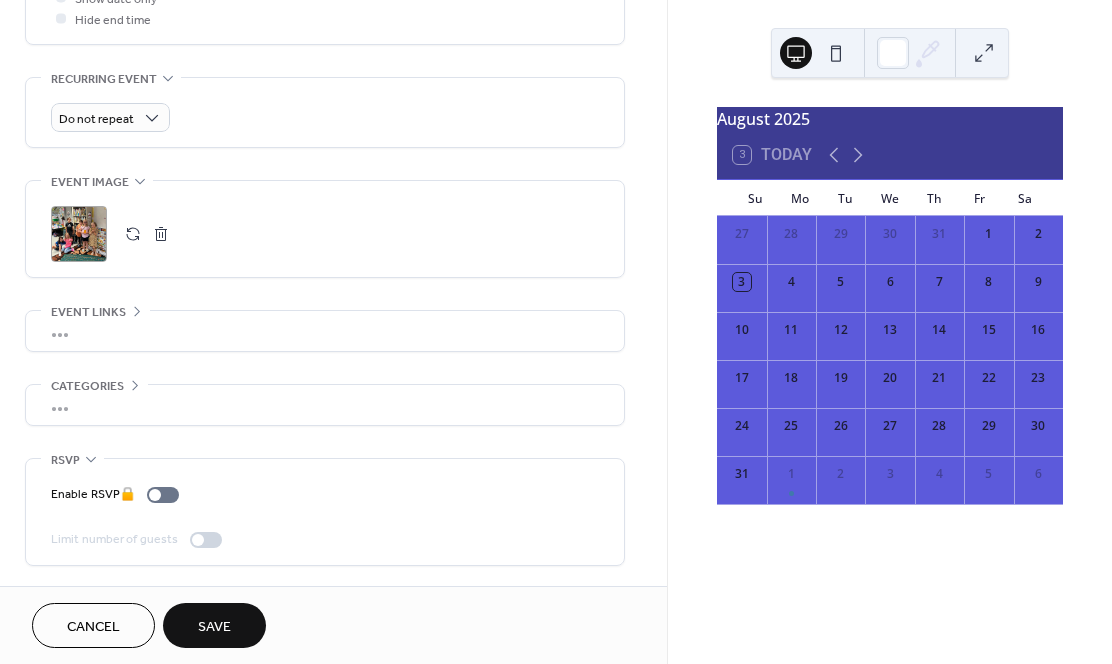 click on "Save" at bounding box center (214, 627) 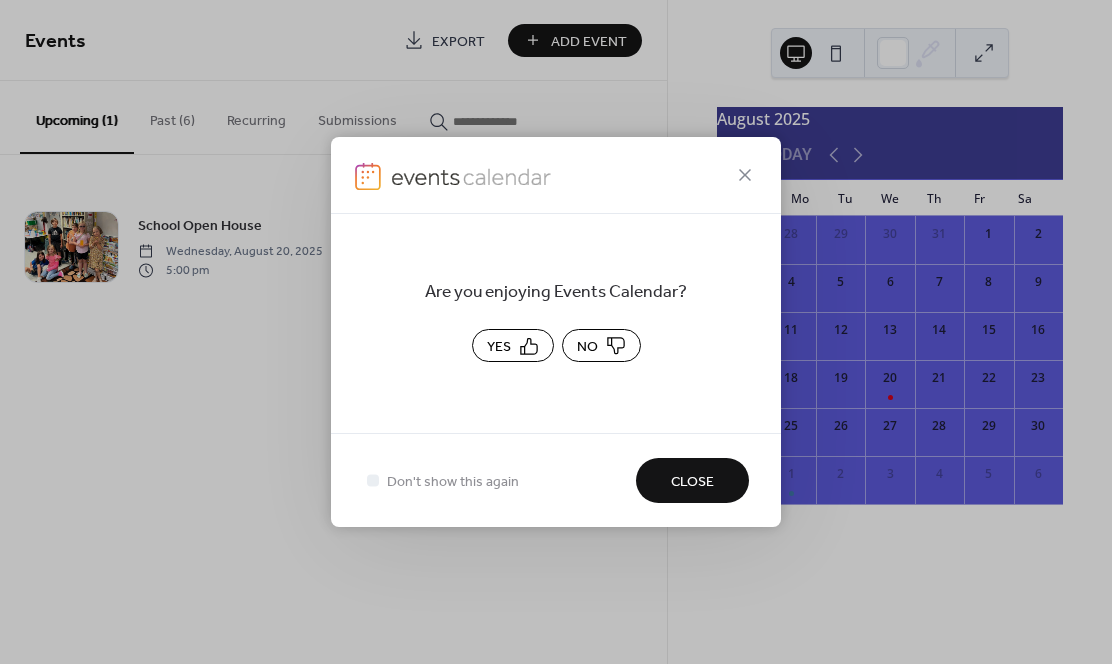click on "Close" at bounding box center (692, 482) 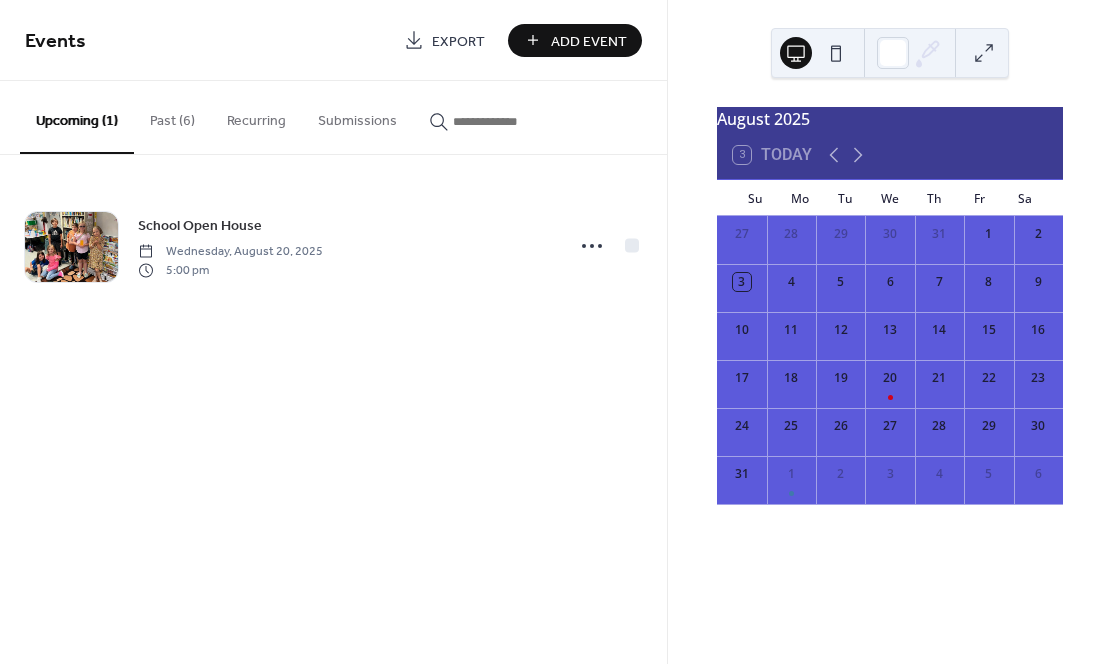 click on "Add Event" at bounding box center (589, 41) 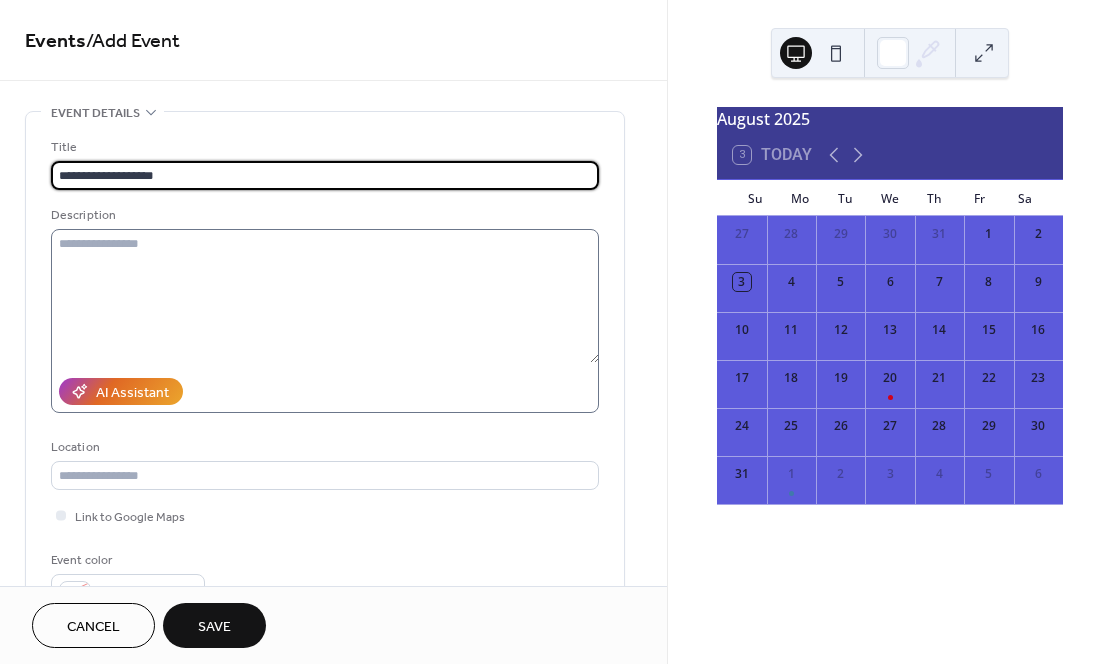 type on "**********" 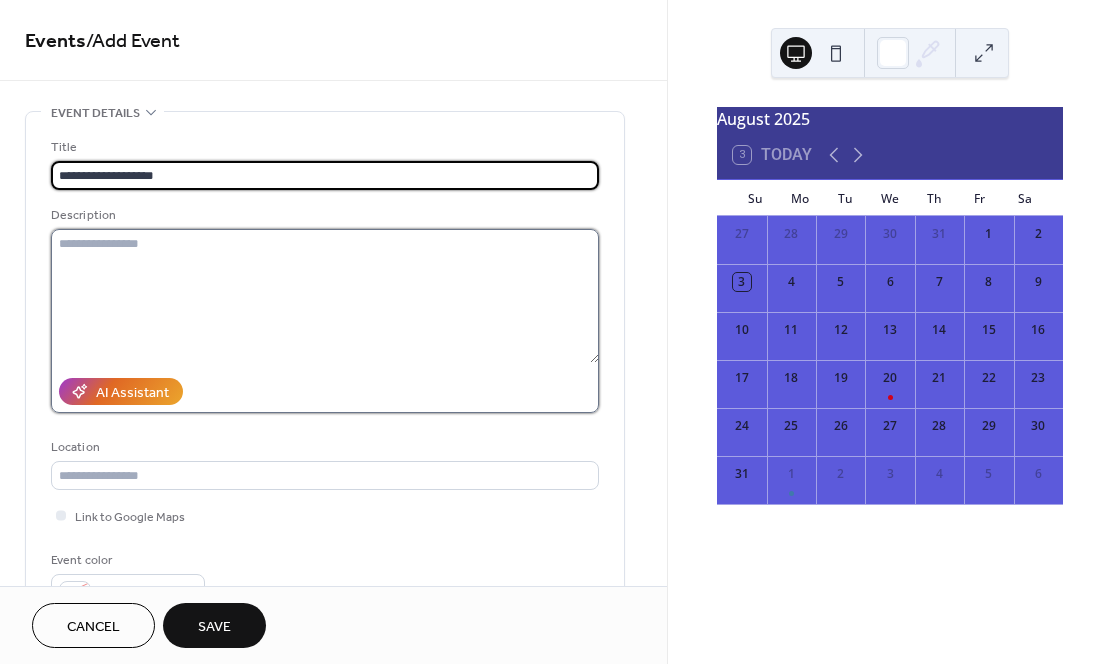 click at bounding box center (325, 296) 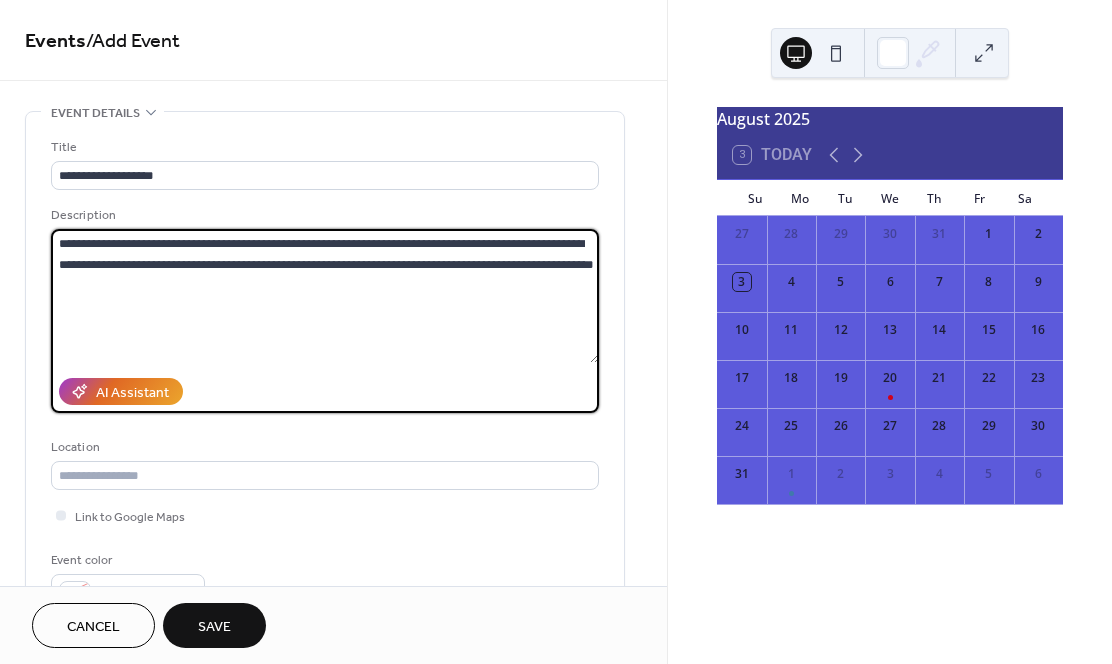drag, startPoint x: 142, startPoint y: 285, endPoint x: 45, endPoint y: 287, distance: 97.020615 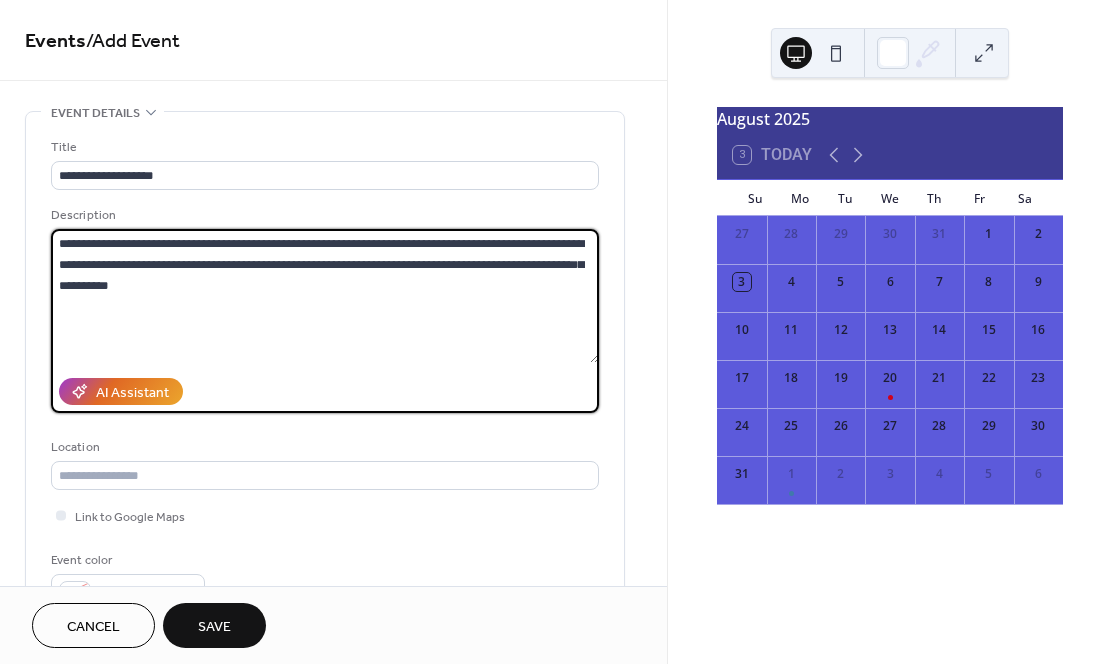 drag, startPoint x: 335, startPoint y: 266, endPoint x: 204, endPoint y: 268, distance: 131.01526 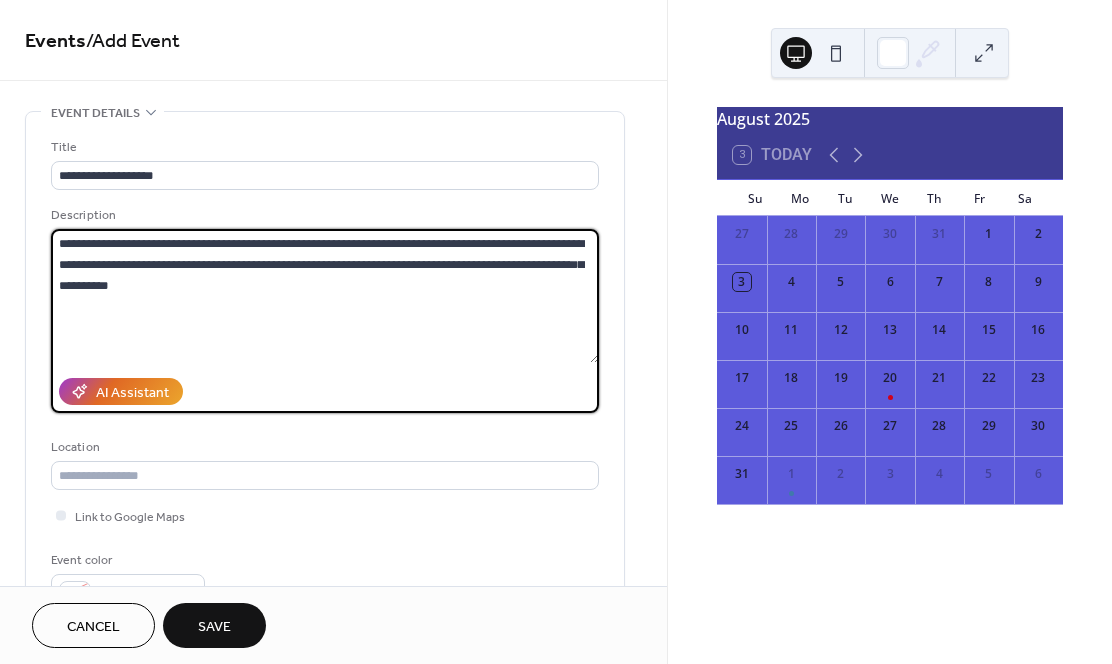 click on "**********" at bounding box center [325, 296] 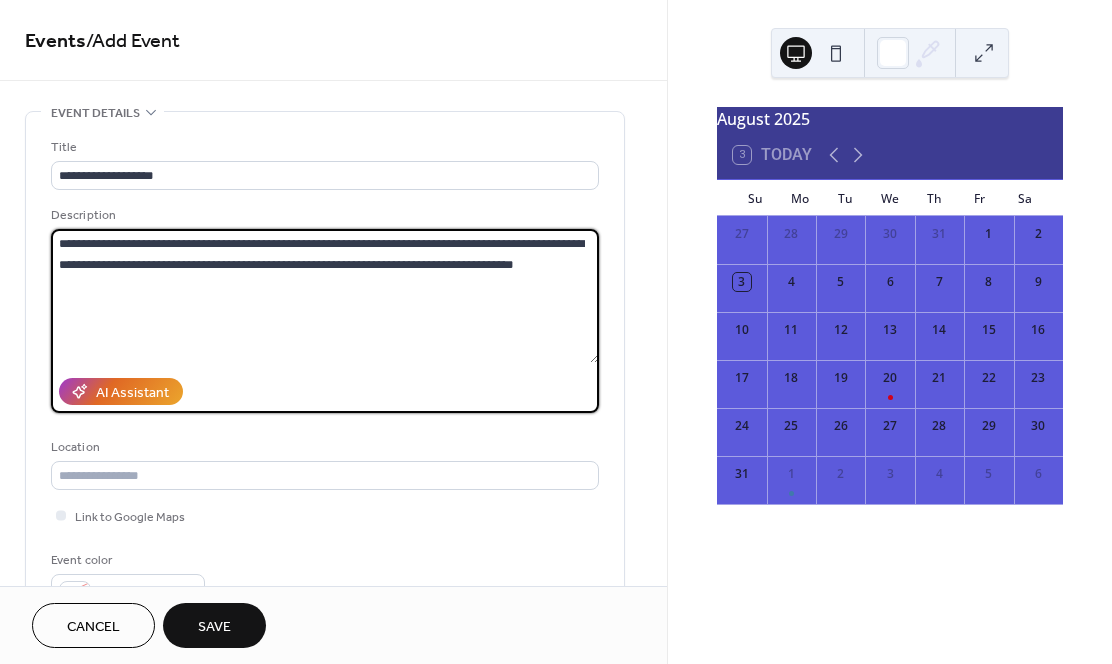 drag, startPoint x: 255, startPoint y: 267, endPoint x: 214, endPoint y: 270, distance: 41.109608 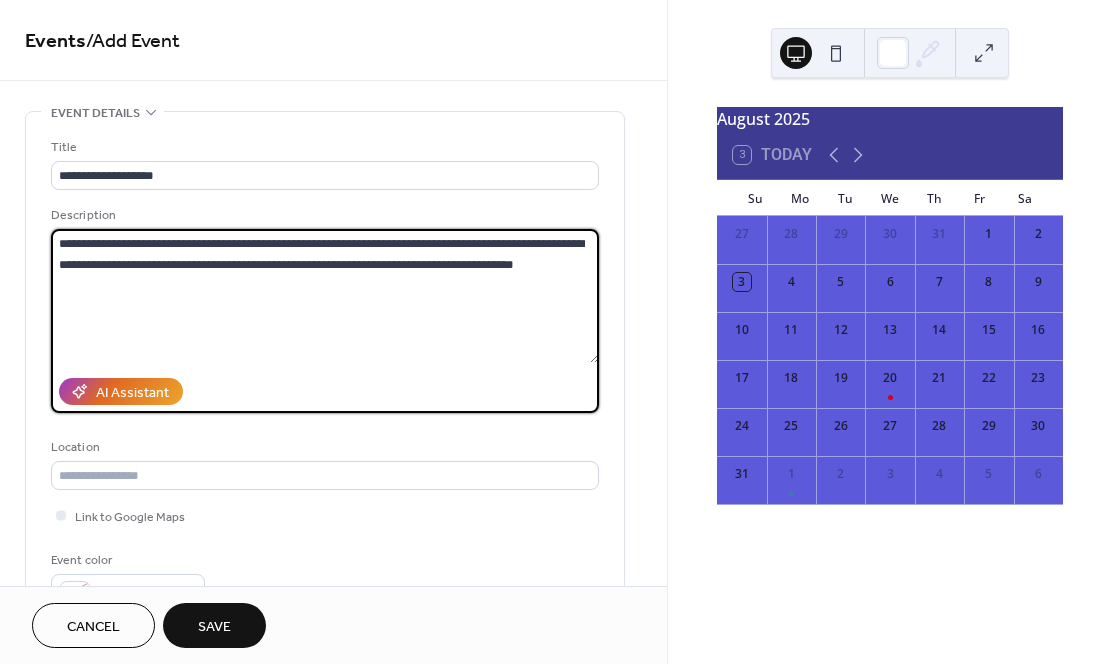 click on "**********" at bounding box center [325, 296] 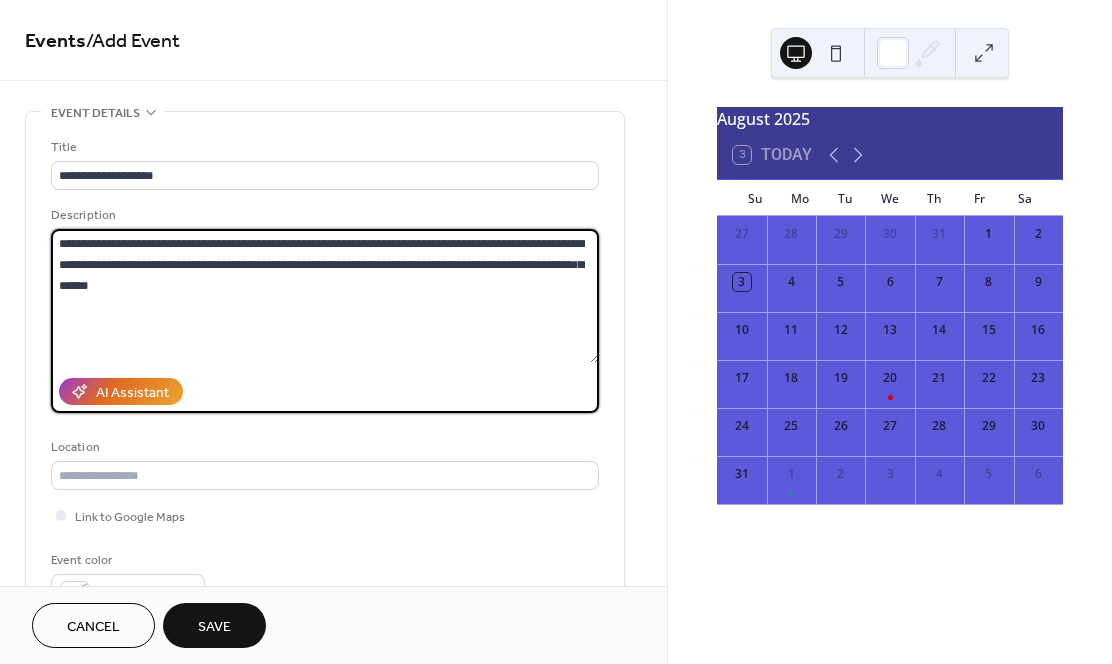 click on "**********" at bounding box center (325, 296) 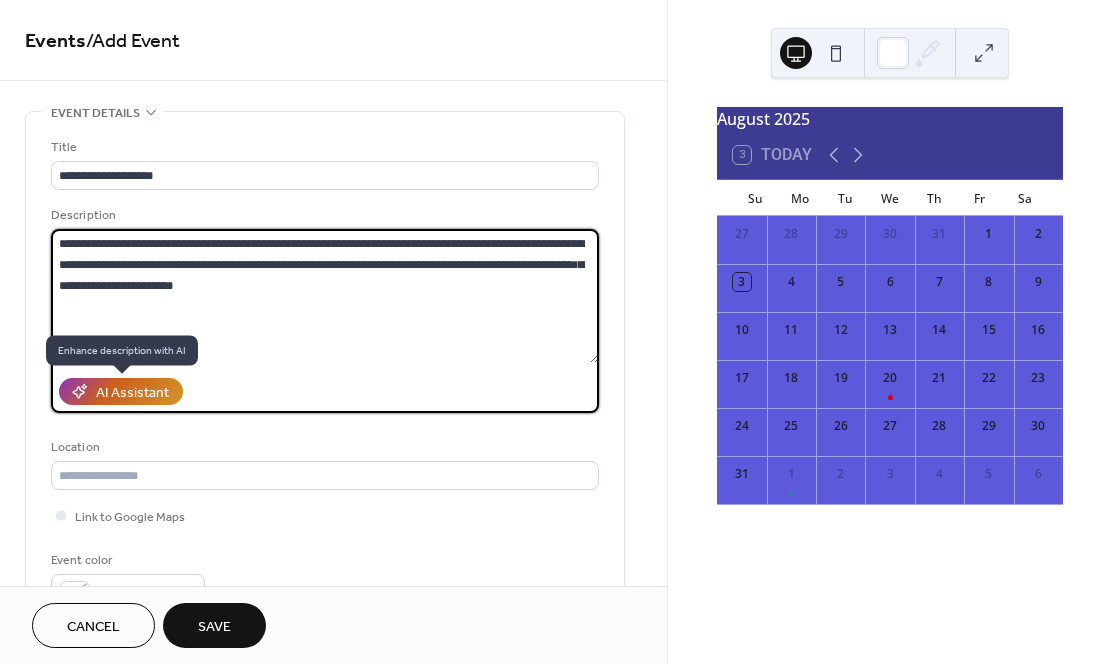 type on "**********" 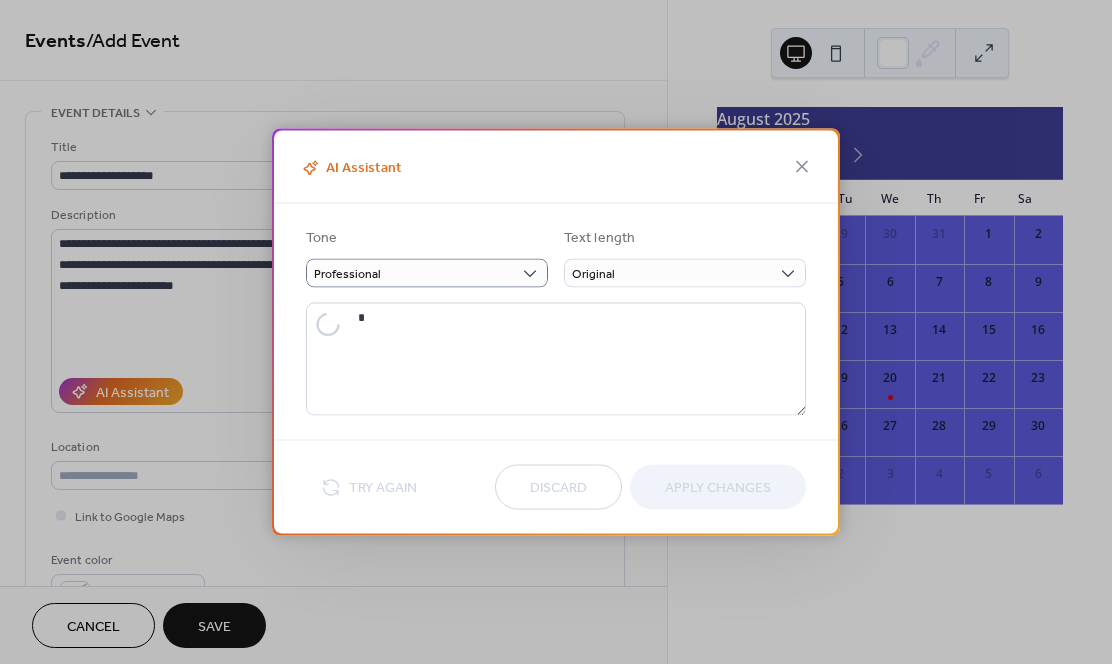type on "**********" 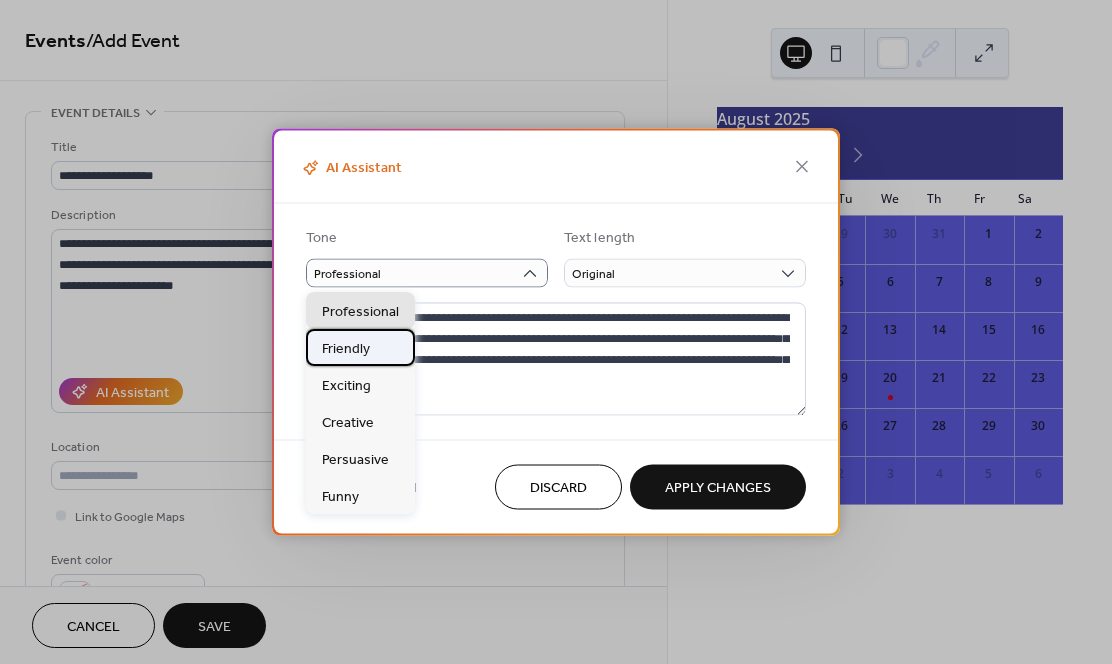 click on "Friendly" at bounding box center (346, 348) 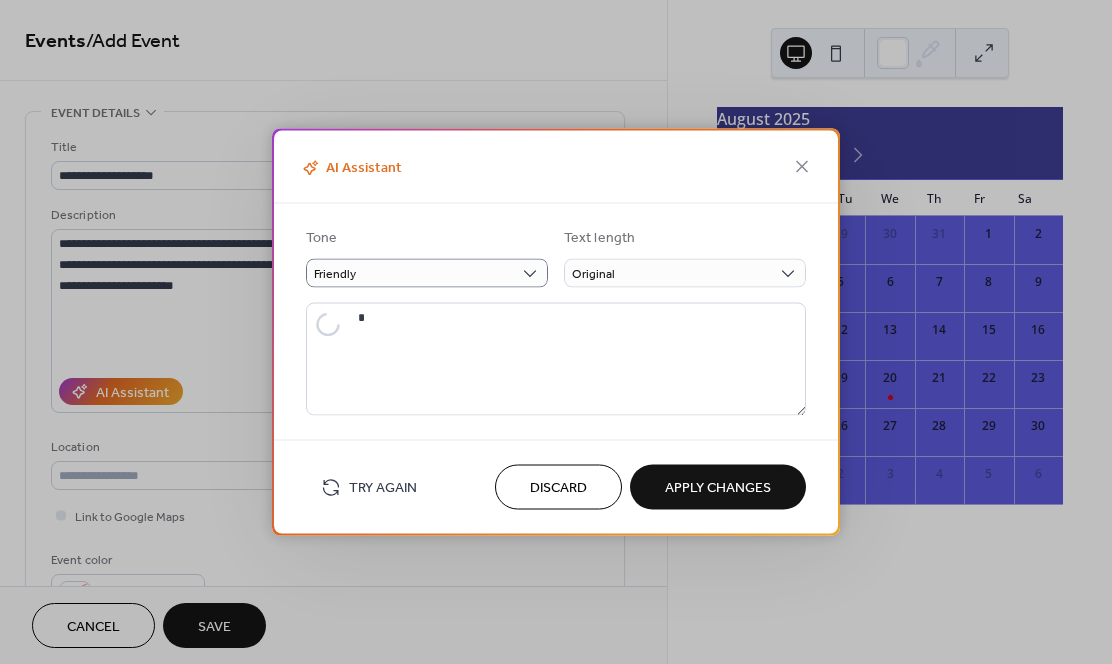 type on "**********" 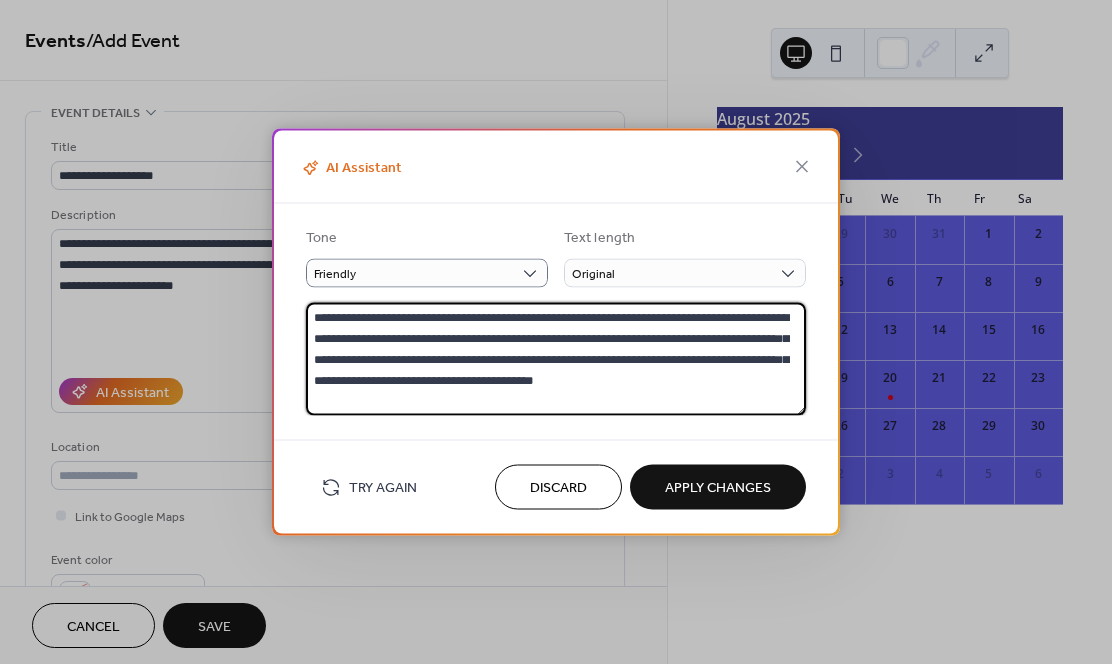drag, startPoint x: 785, startPoint y: 362, endPoint x: 650, endPoint y: 368, distance: 135.13327 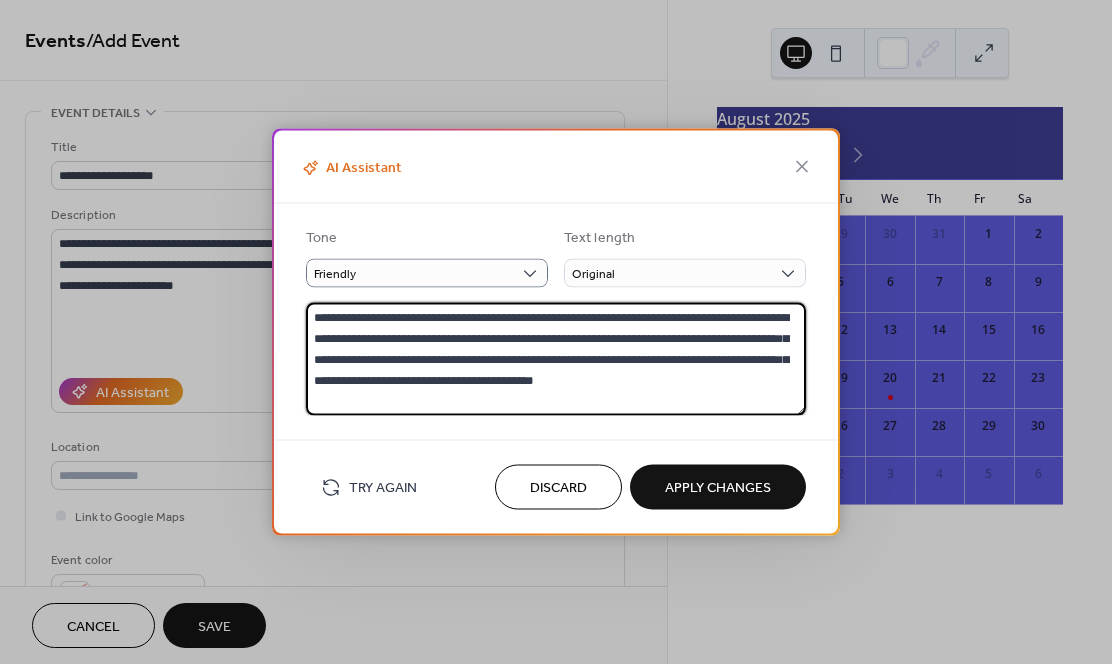 click on "**********" at bounding box center (556, 359) 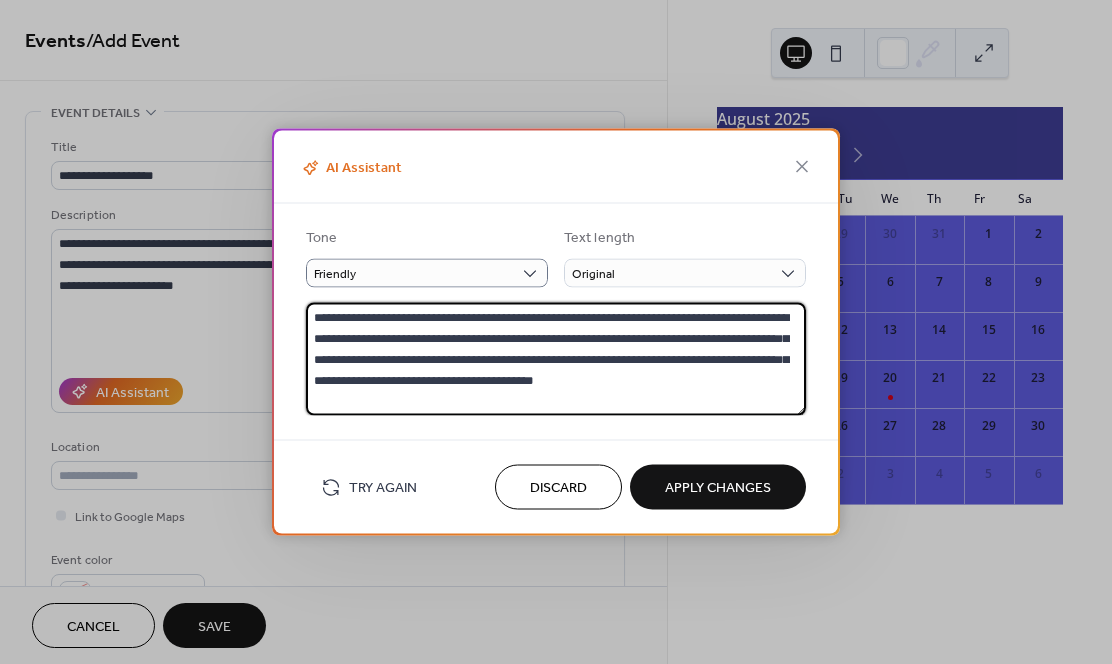 click on "Apply Changes" at bounding box center (718, 488) 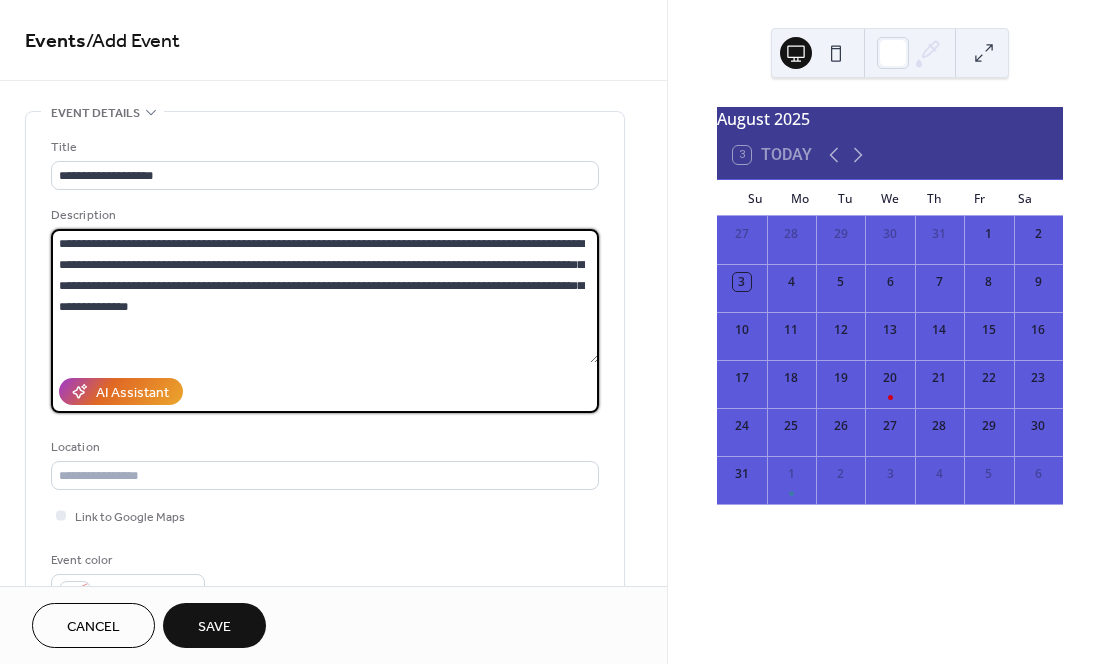 drag, startPoint x: 286, startPoint y: 289, endPoint x: 412, endPoint y: 293, distance: 126.06348 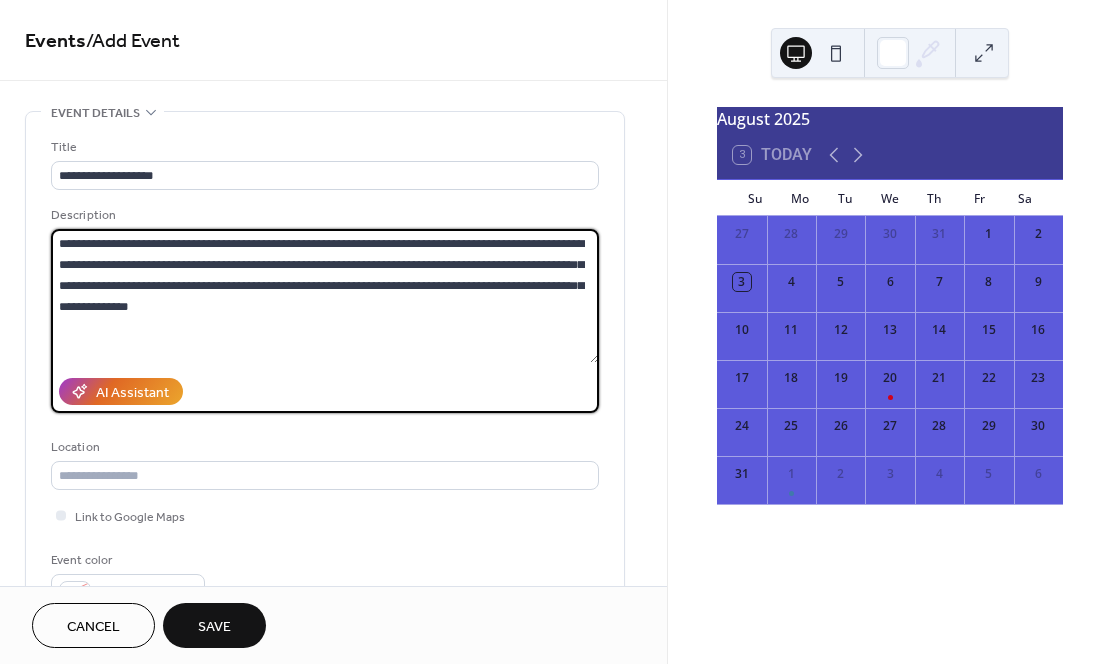 click on "**********" at bounding box center (325, 296) 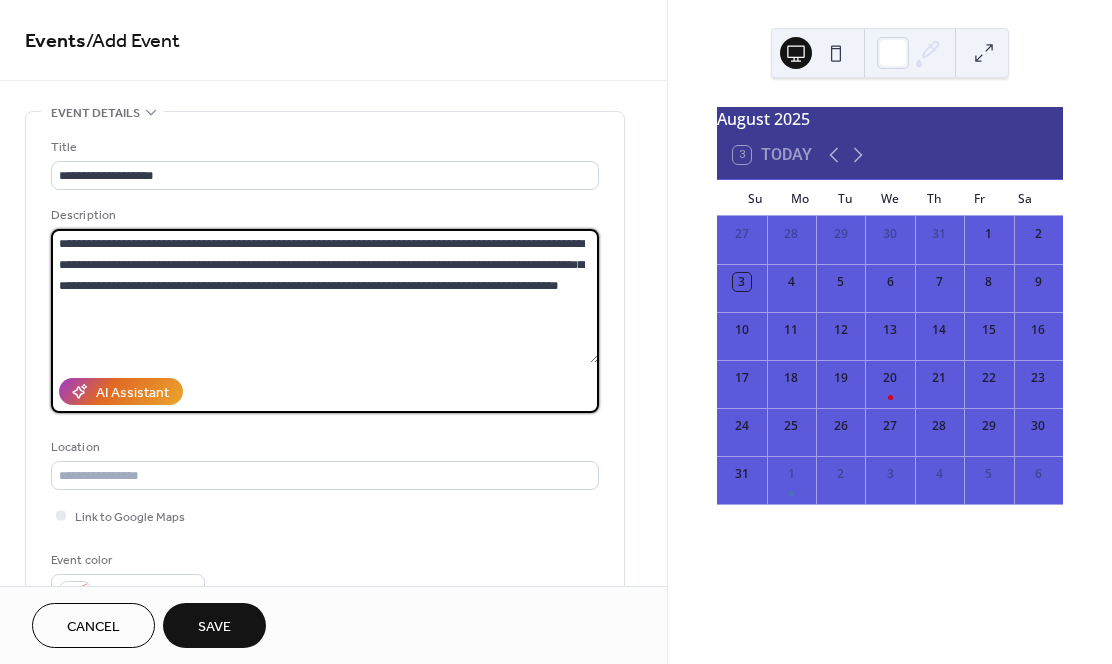 click on "**********" at bounding box center (325, 296) 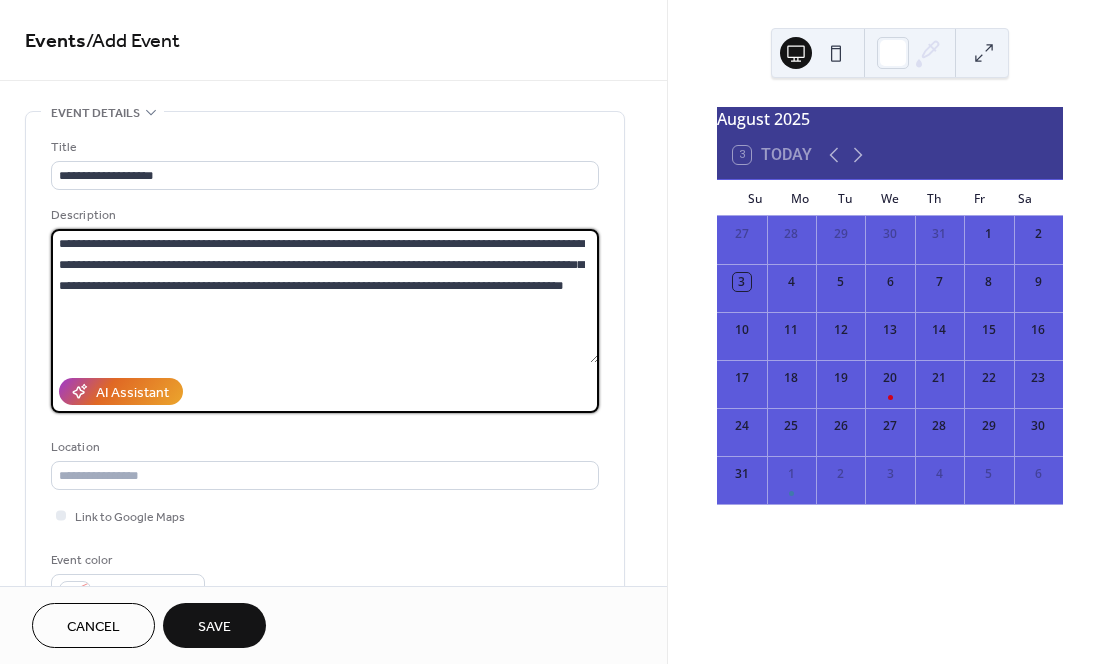 click on "**********" at bounding box center (325, 296) 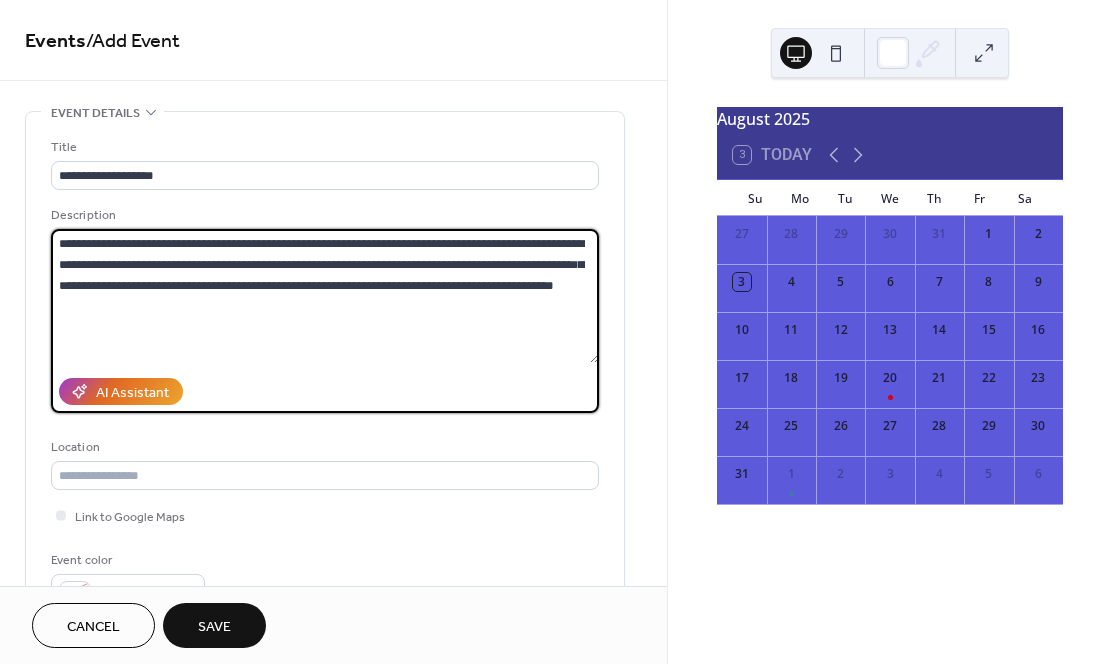 drag, startPoint x: 508, startPoint y: 263, endPoint x: 278, endPoint y: 264, distance: 230.00217 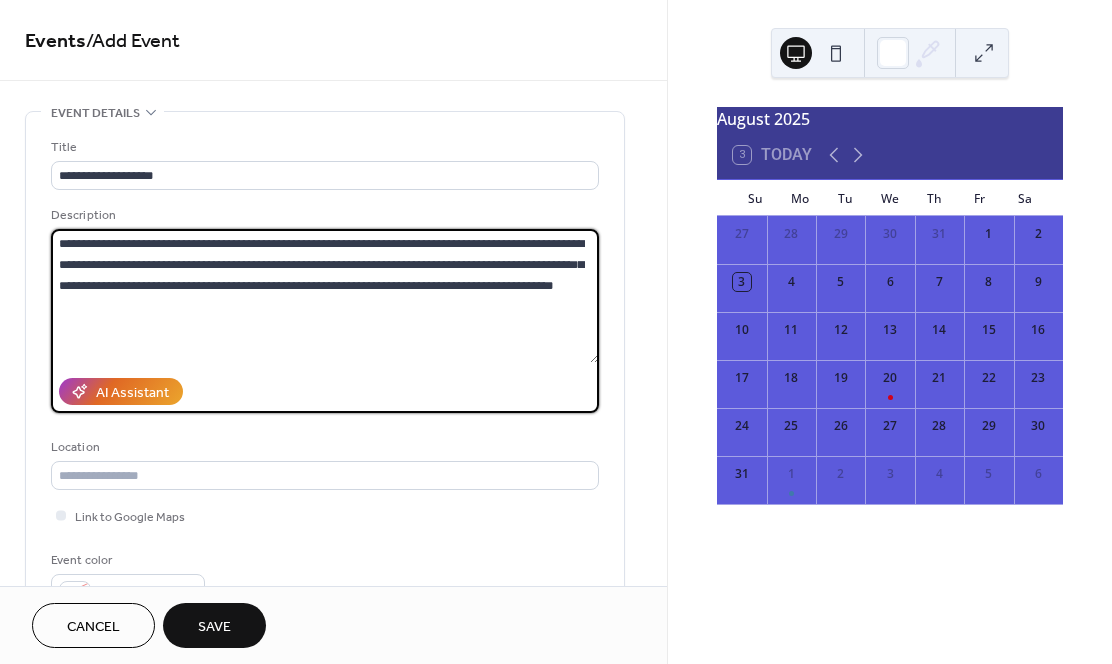 click on "**********" at bounding box center [325, 296] 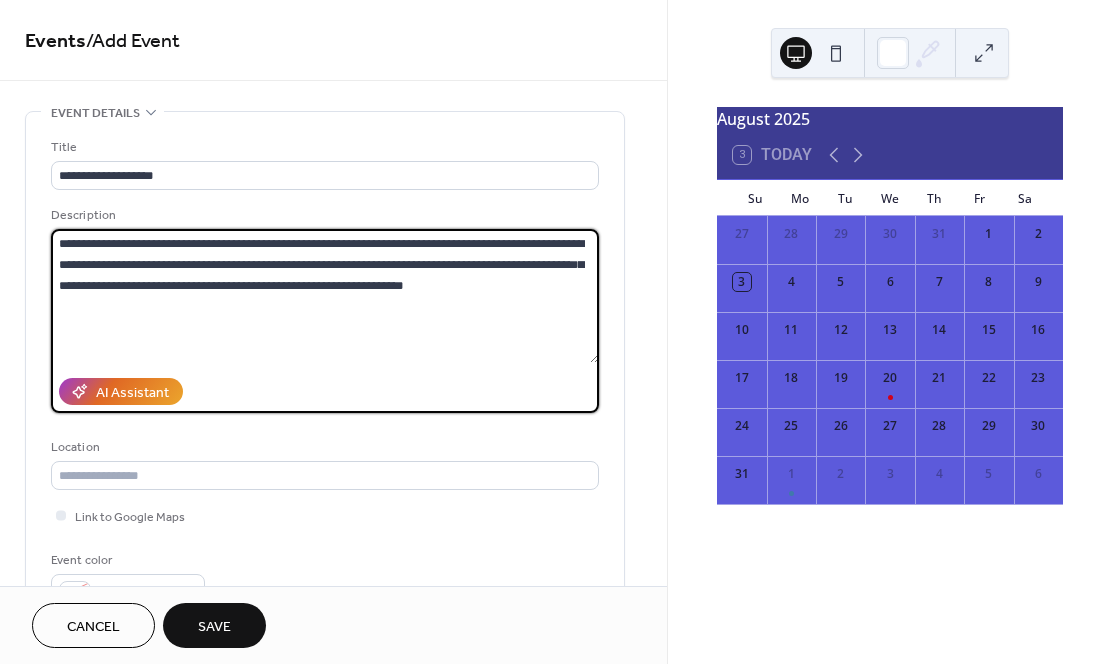 click on "**********" at bounding box center (325, 296) 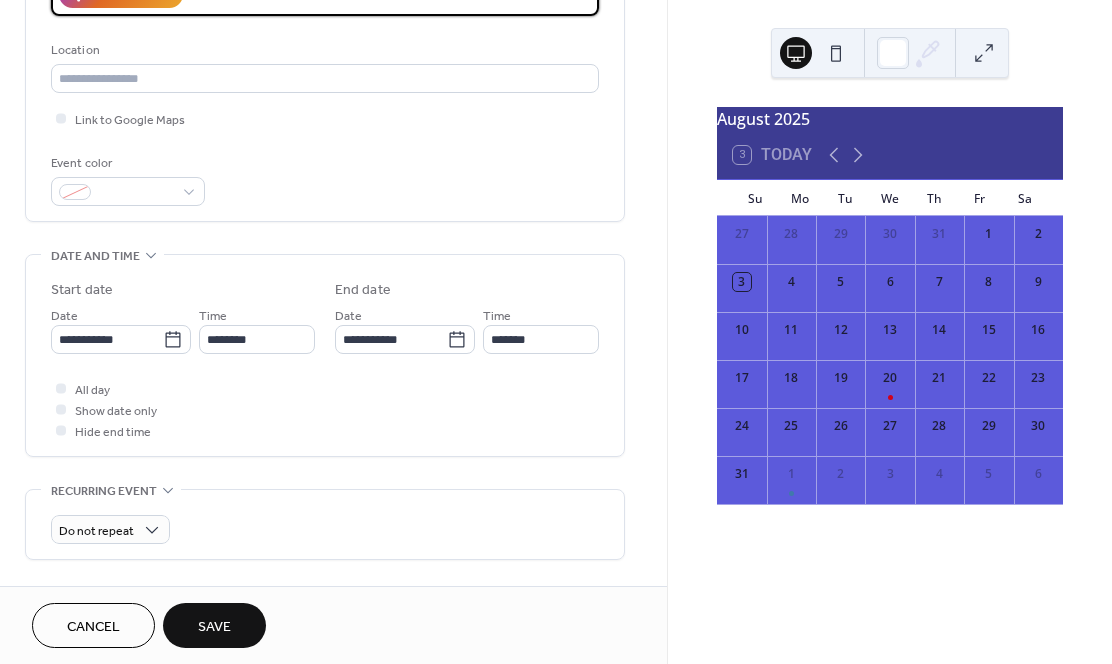 scroll, scrollTop: 425, scrollLeft: 0, axis: vertical 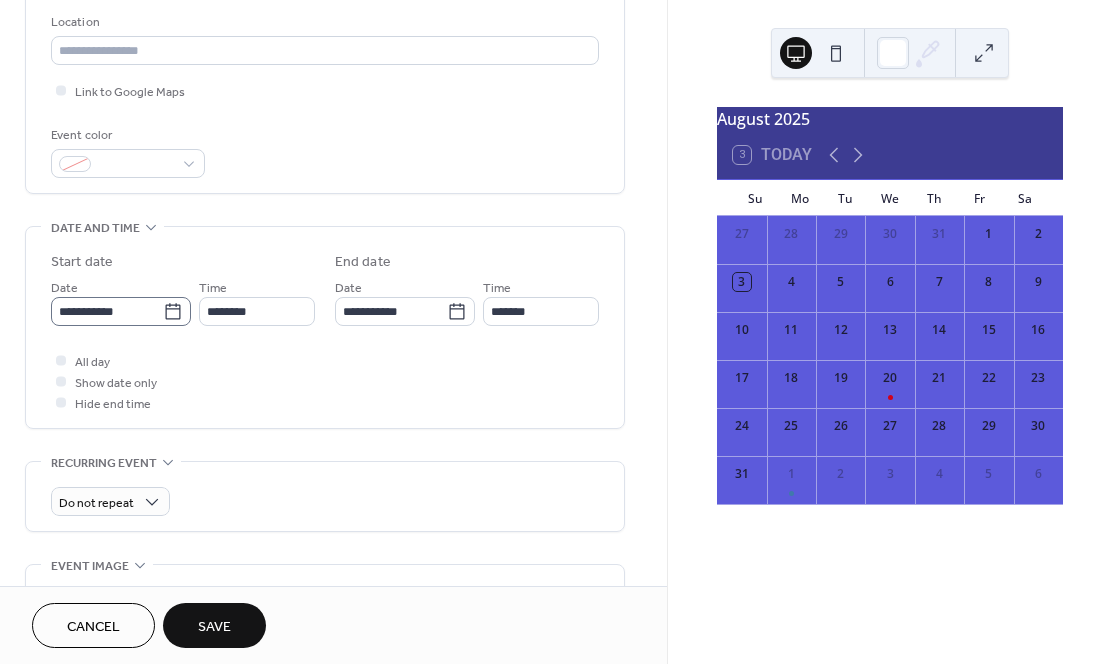type on "**********" 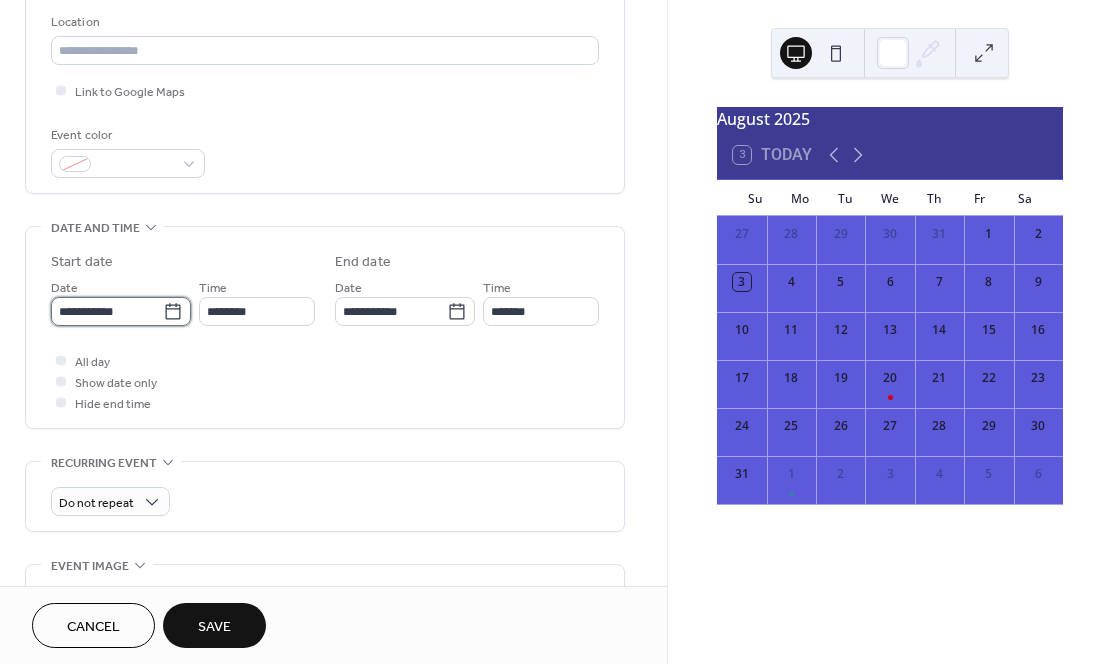 click on "**********" at bounding box center [107, 311] 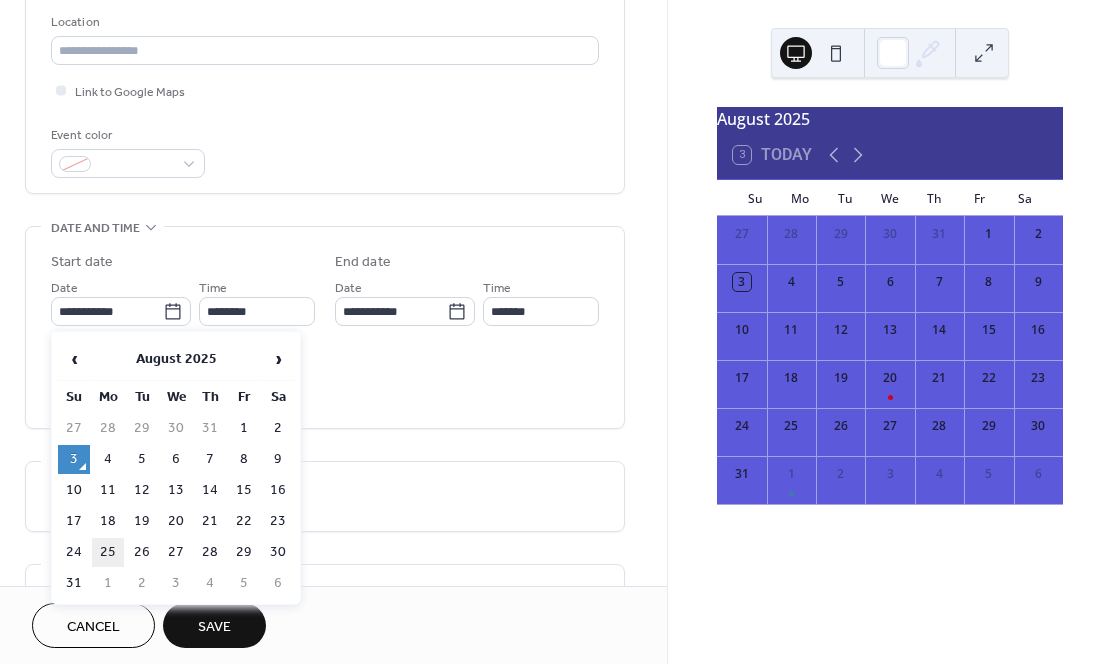 click on "25" at bounding box center (108, 552) 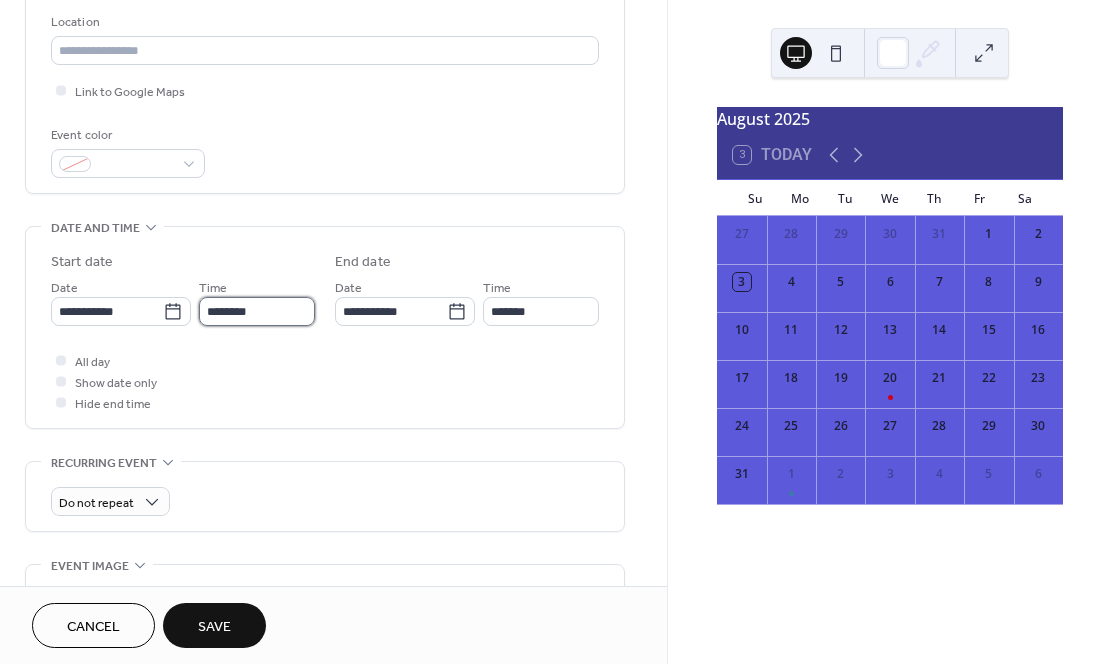 click on "********" at bounding box center (257, 311) 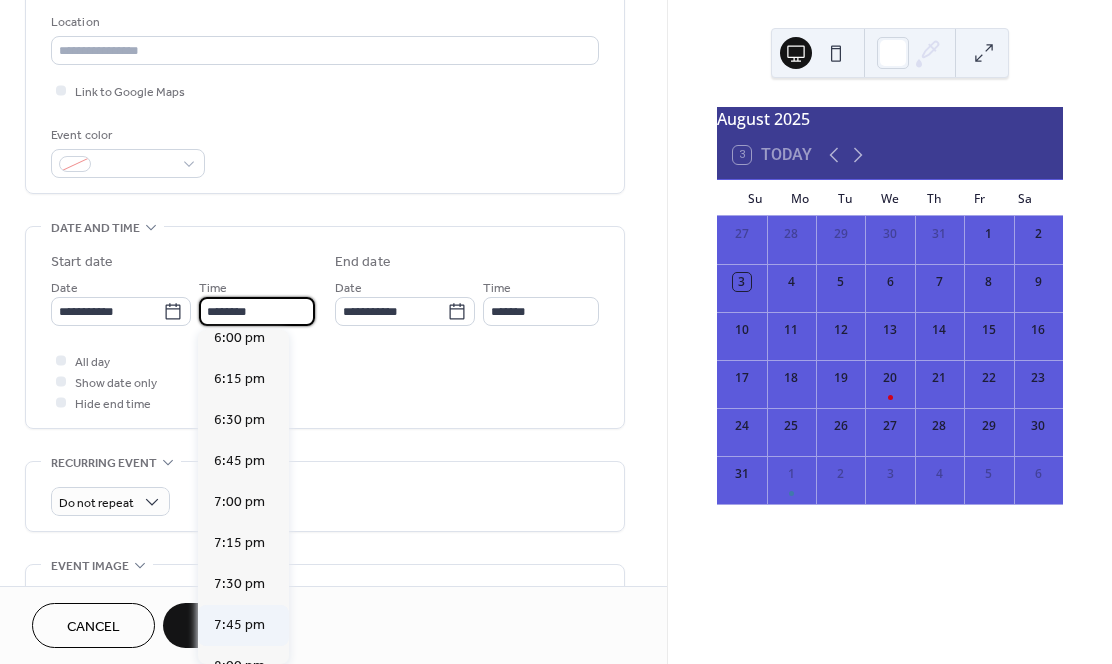 scroll, scrollTop: 2969, scrollLeft: 0, axis: vertical 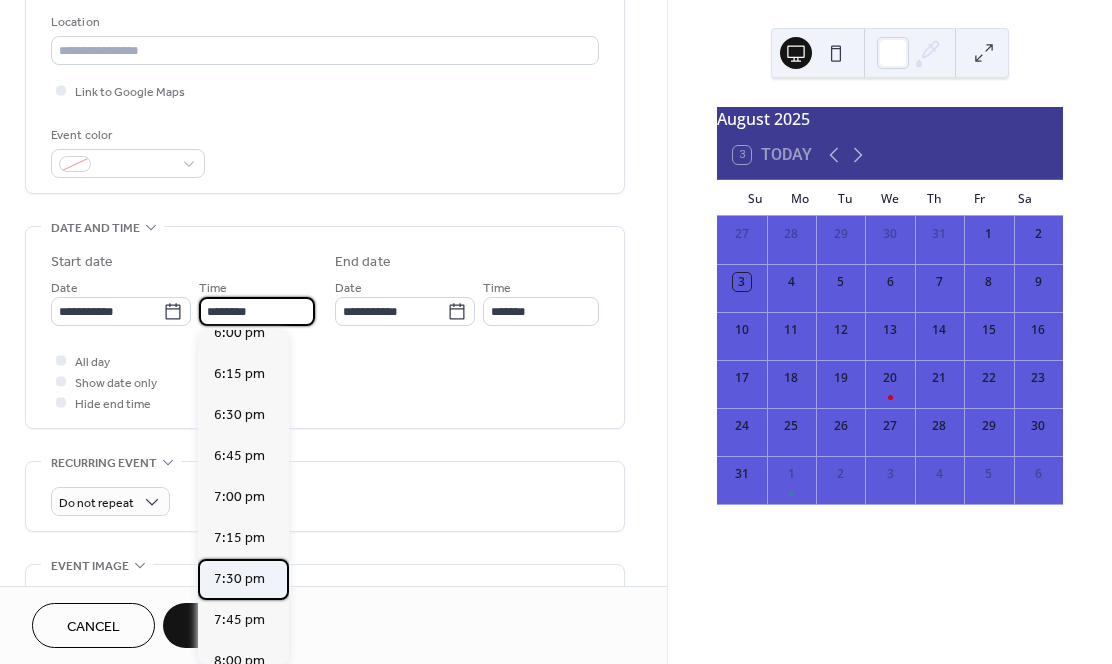 click on "7:30 pm" at bounding box center [239, 579] 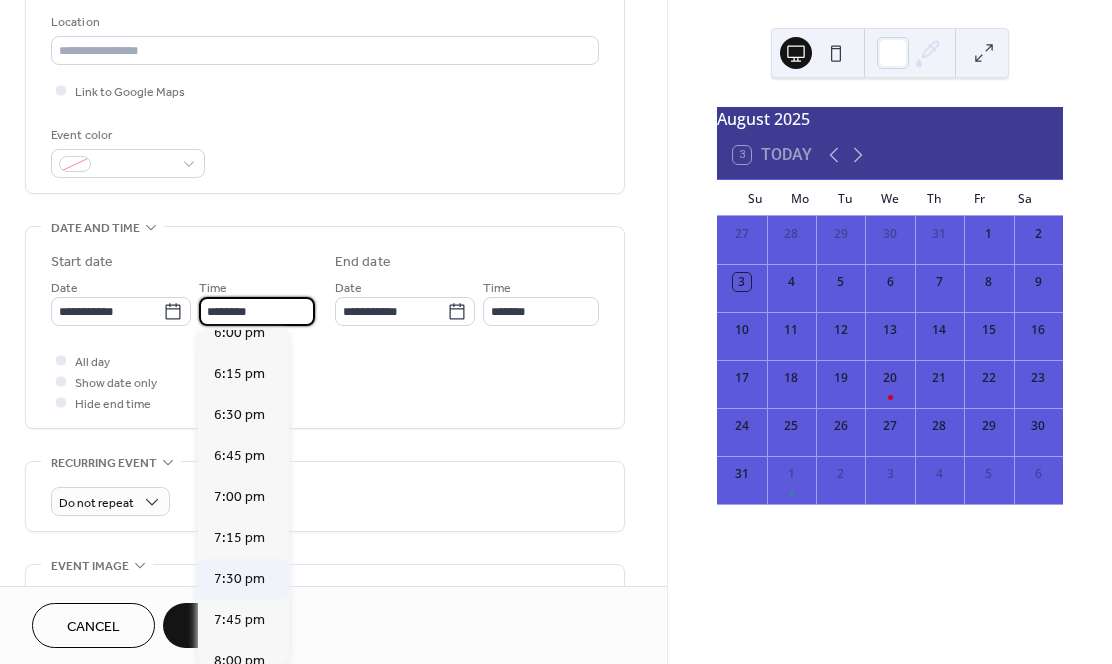 type on "*******" 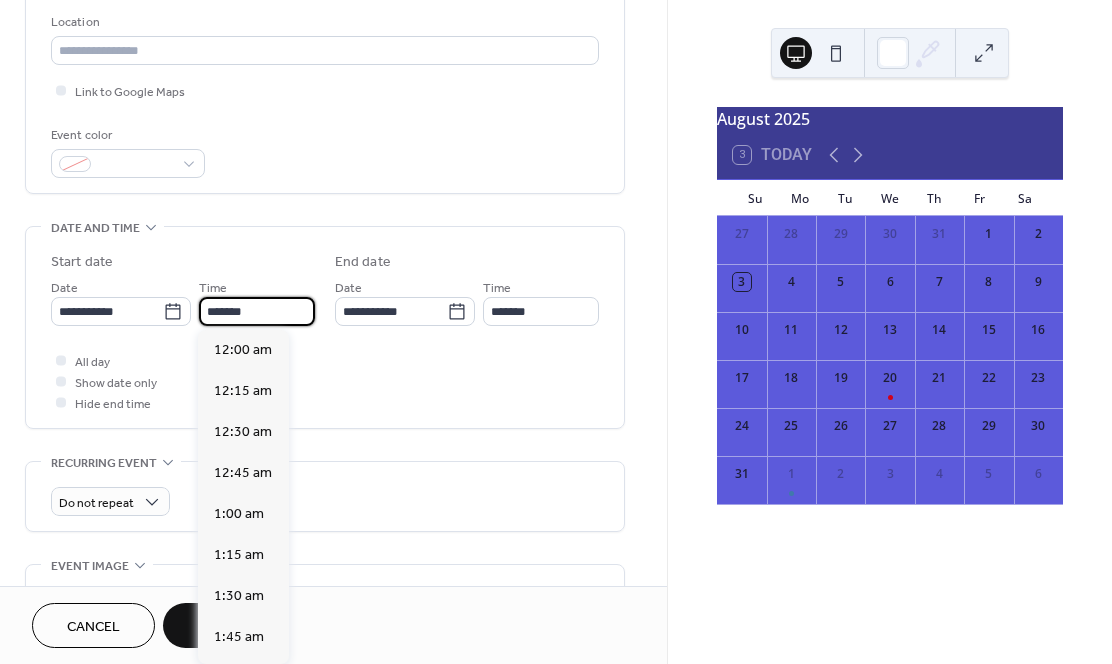 click on "*******" at bounding box center (257, 311) 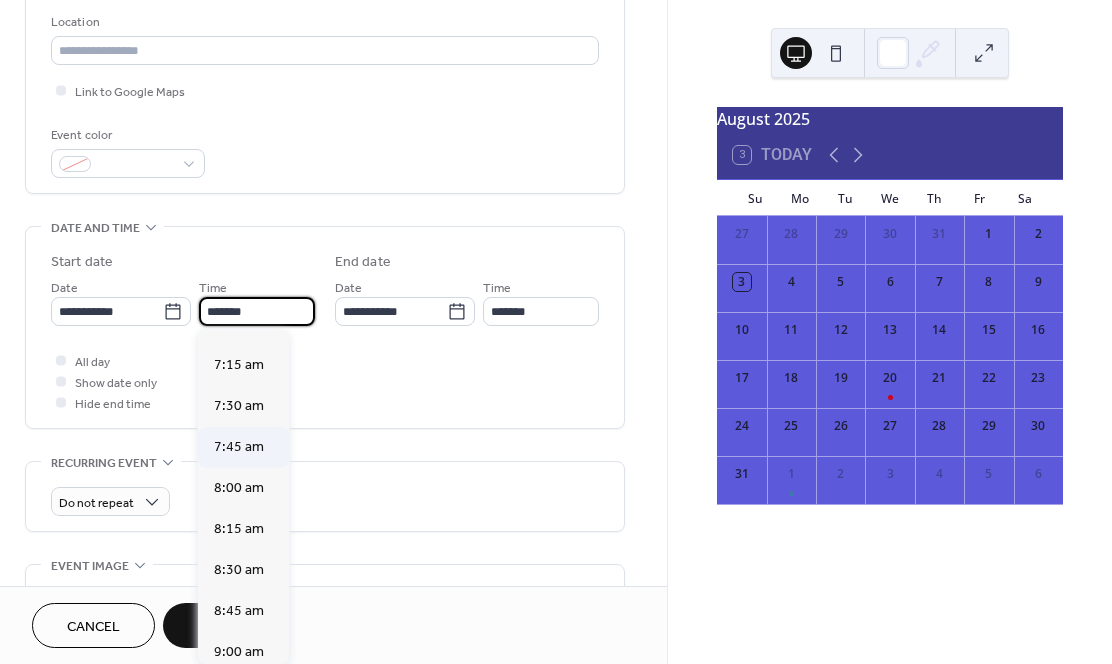 scroll, scrollTop: 1161, scrollLeft: 0, axis: vertical 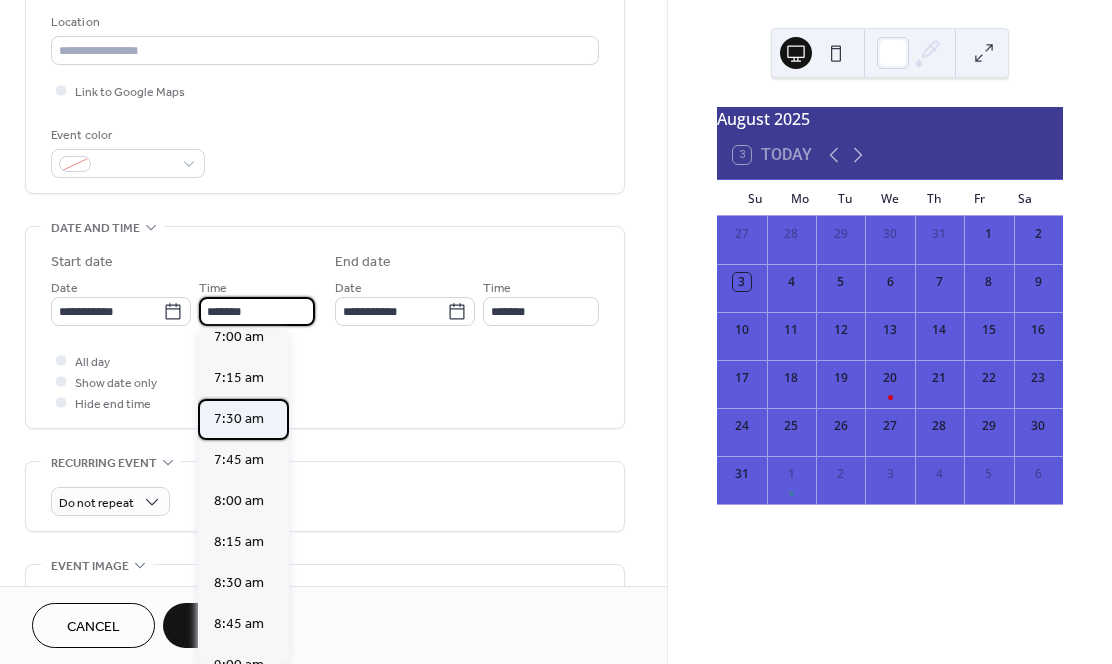 click on "7:30 am" at bounding box center (243, 419) 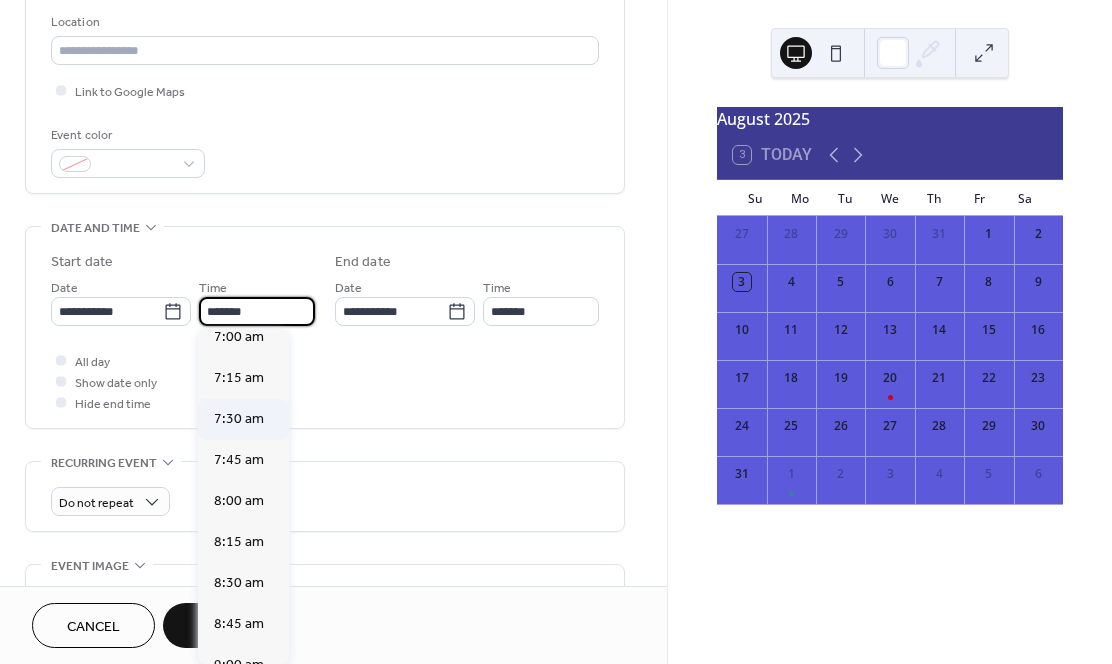 type on "*******" 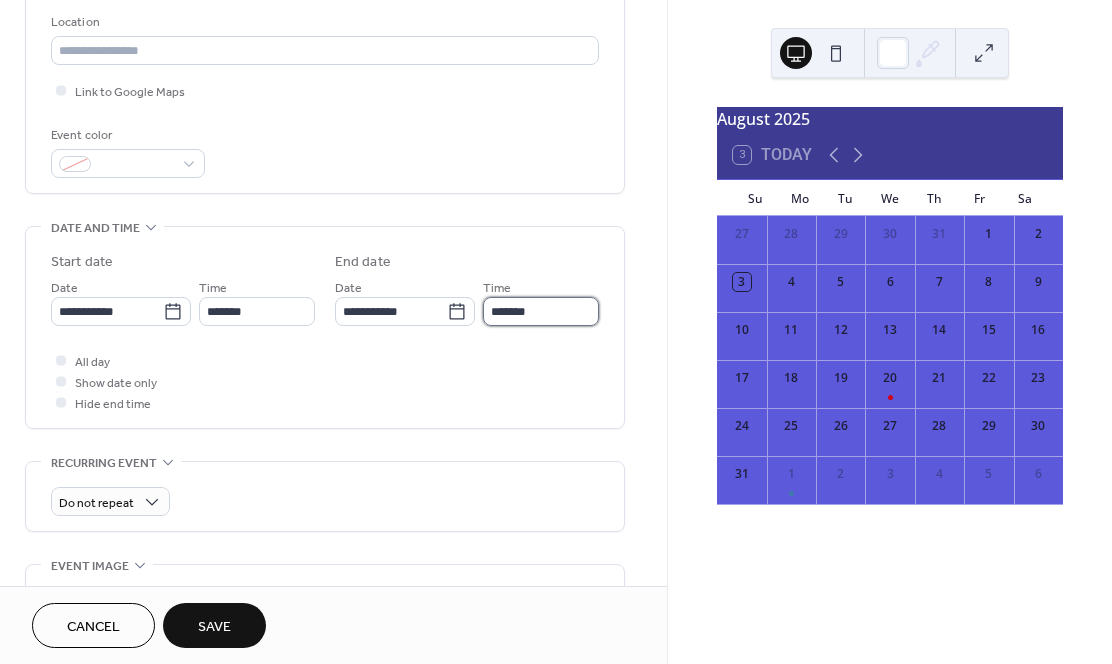 click on "*******" at bounding box center [541, 311] 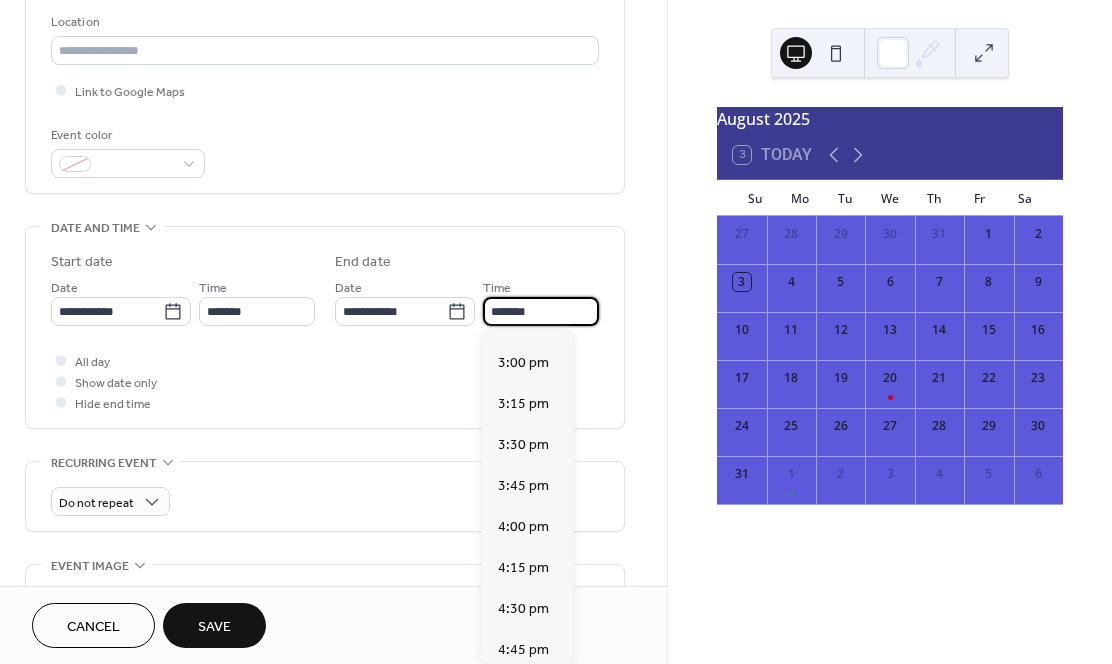 scroll, scrollTop: 1152, scrollLeft: 0, axis: vertical 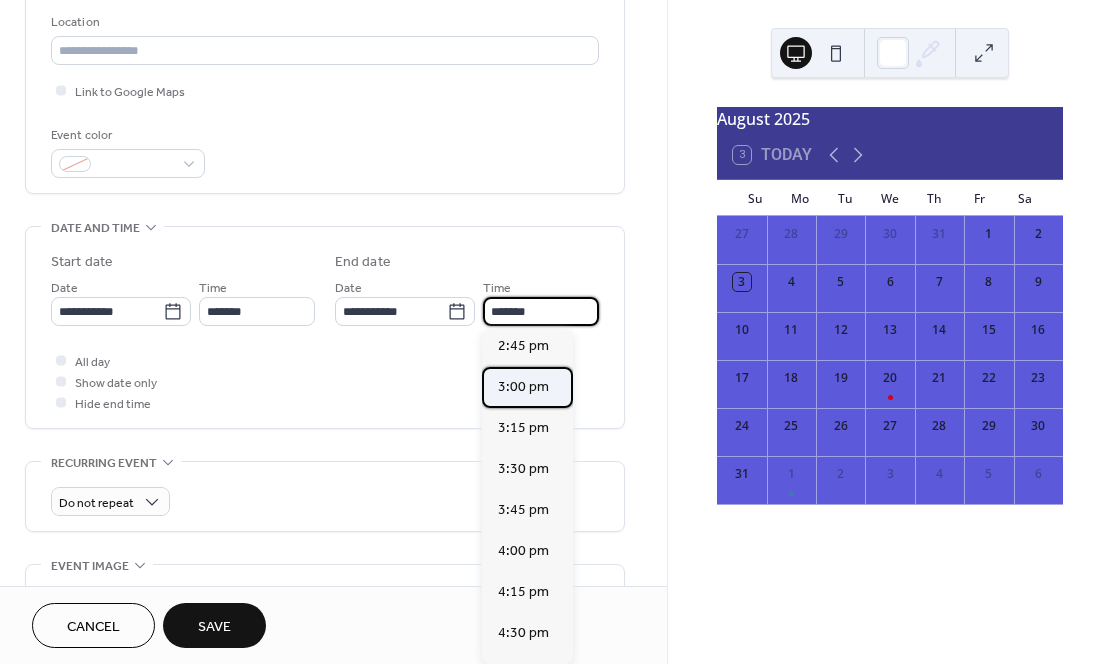 click on "3:00 pm" at bounding box center [523, 387] 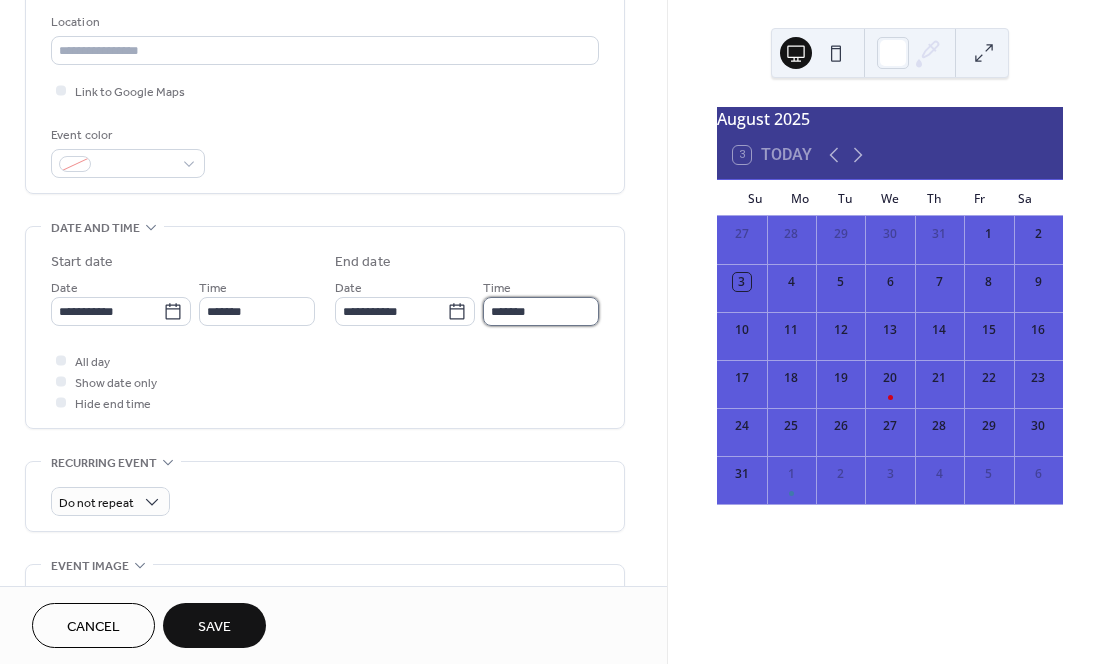 click on "*******" at bounding box center [541, 311] 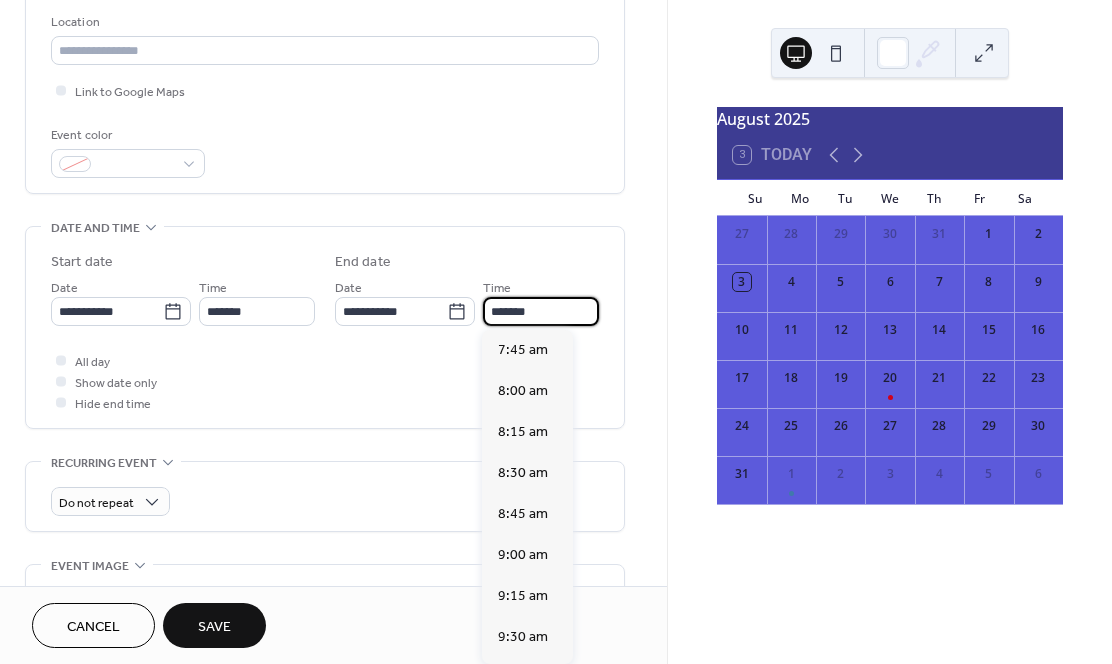 scroll, scrollTop: 1174, scrollLeft: 0, axis: vertical 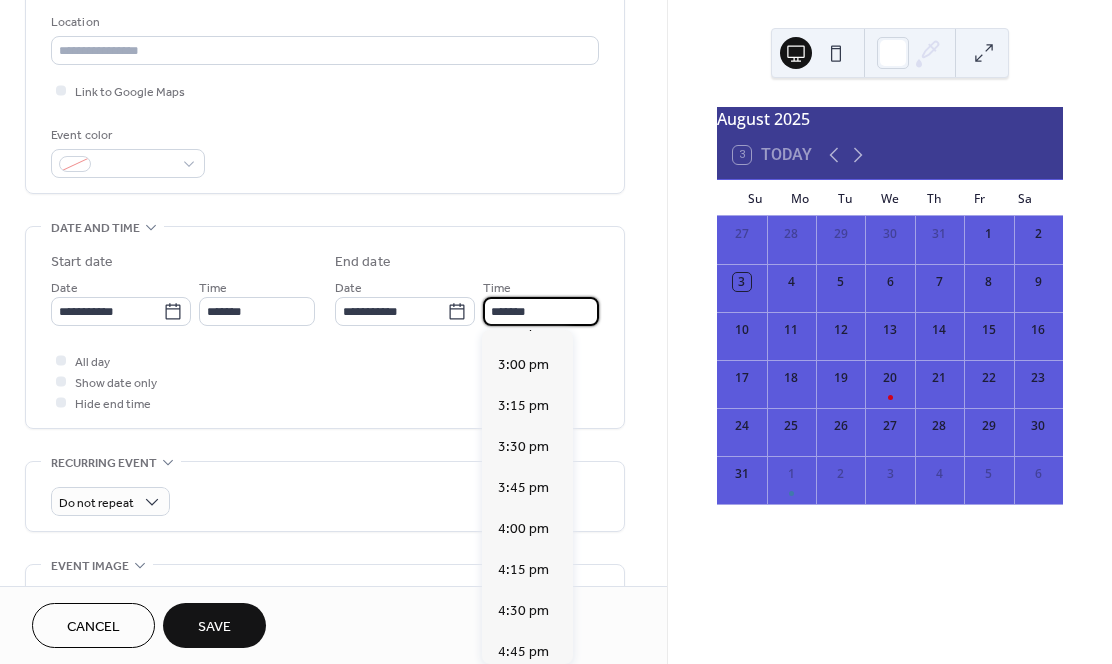 type on "*******" 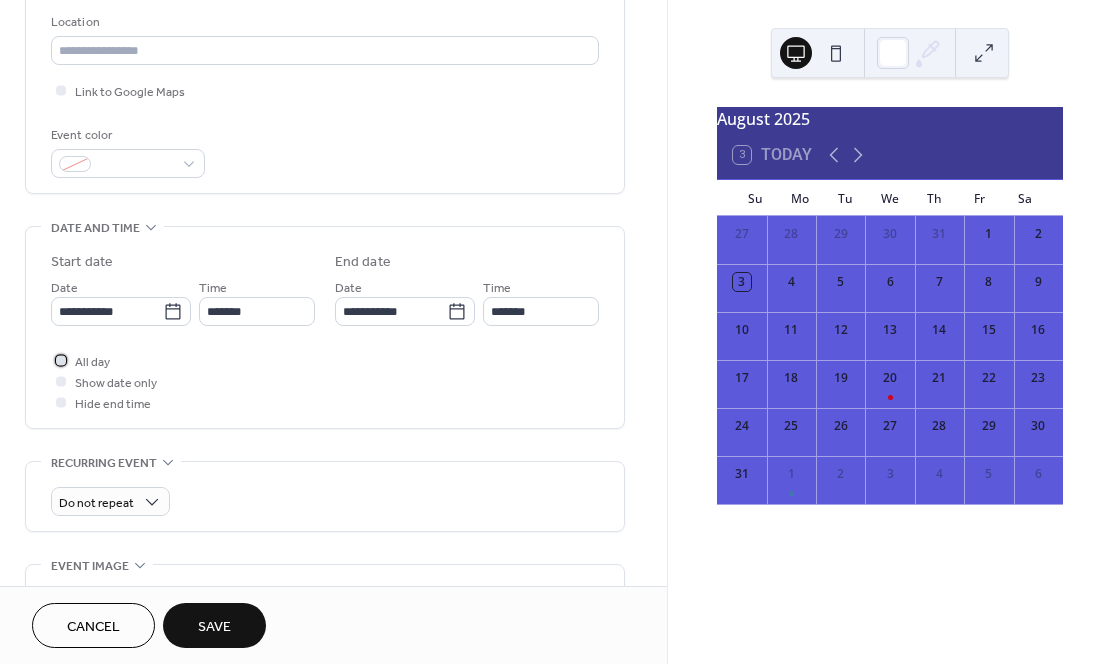 click at bounding box center (61, 360) 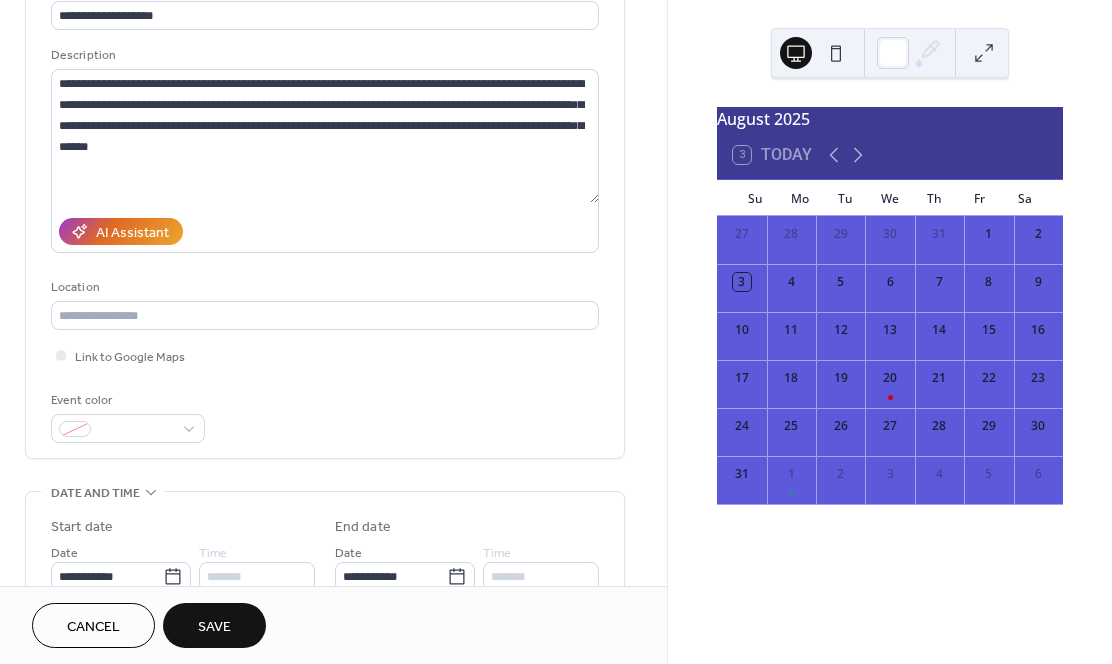 scroll, scrollTop: 94, scrollLeft: 0, axis: vertical 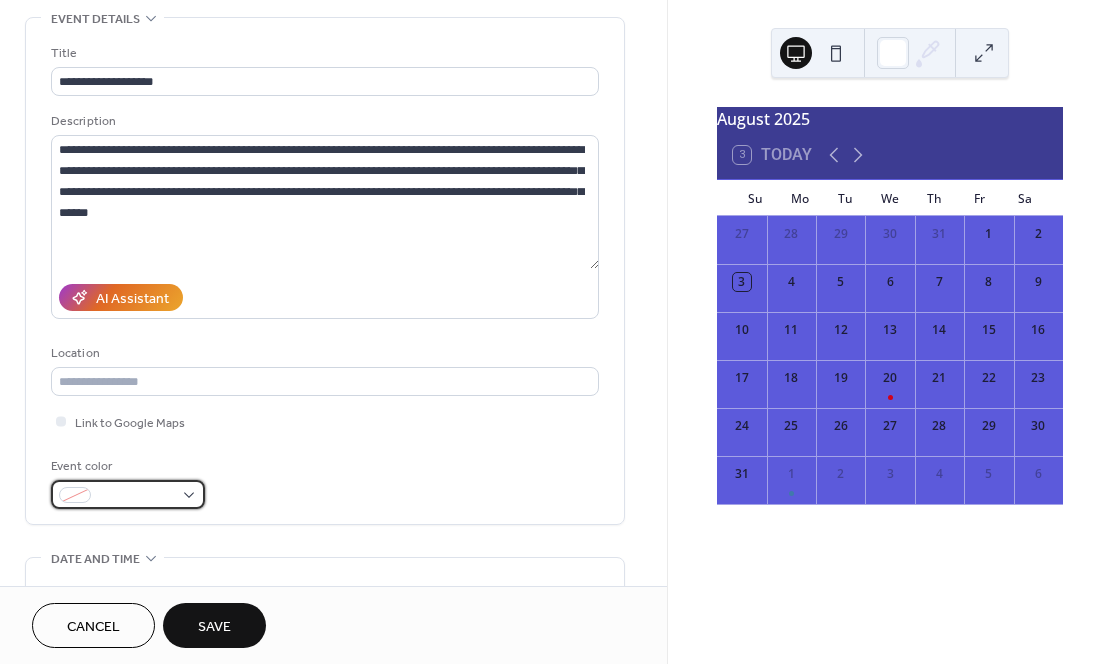 click at bounding box center [128, 494] 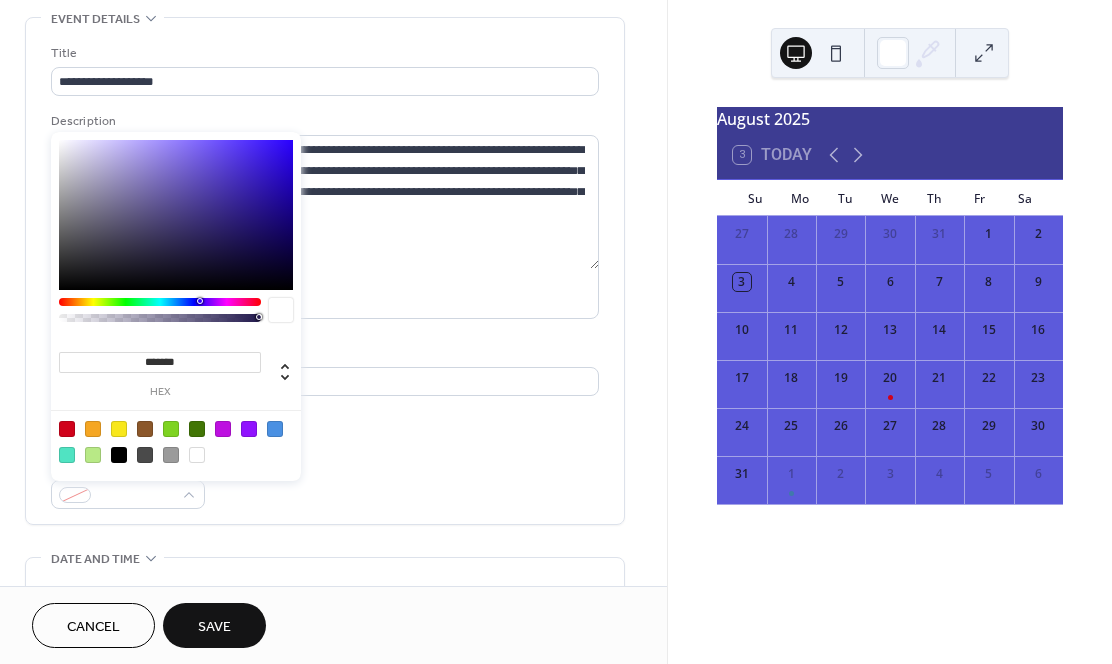 click at bounding box center (275, 429) 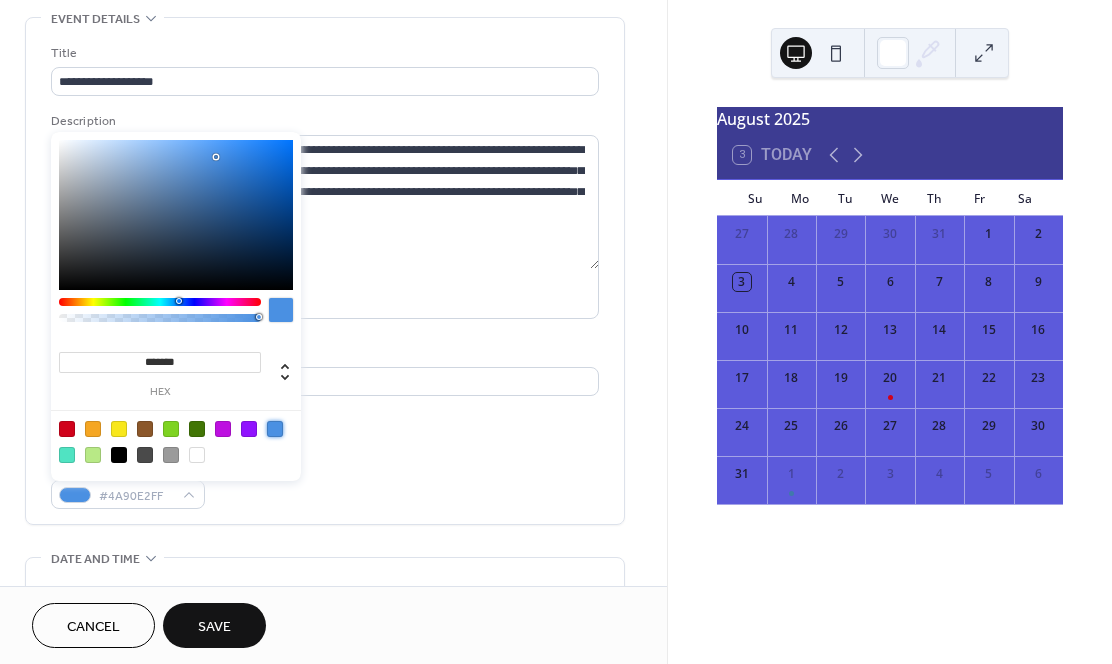 click at bounding box center (119, 429) 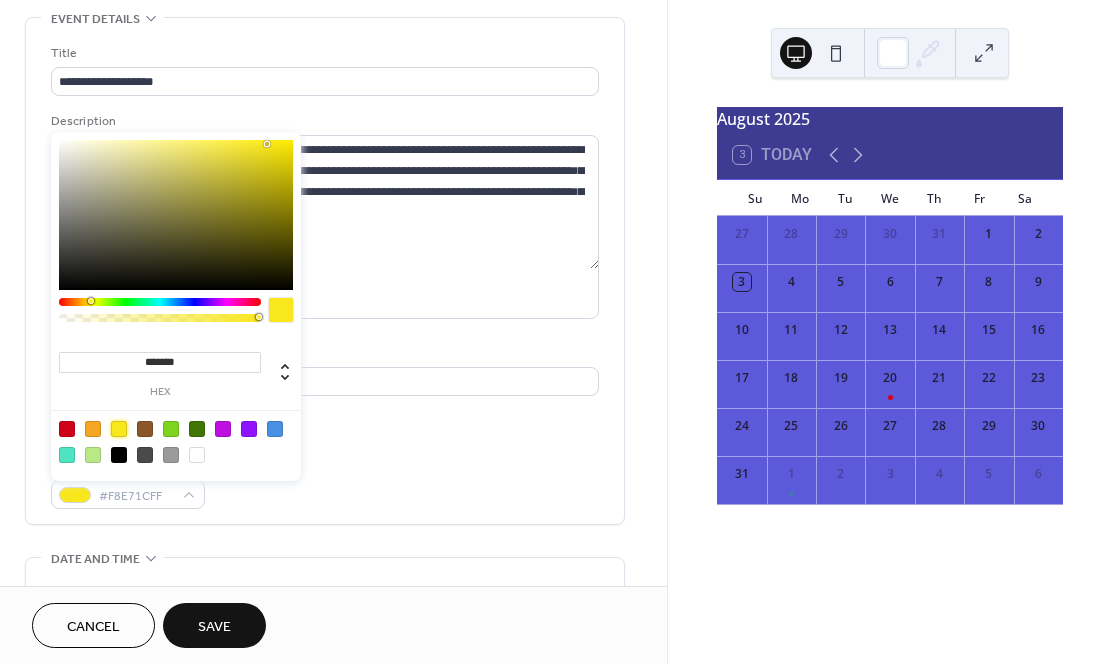 click on "Save" at bounding box center [214, 627] 